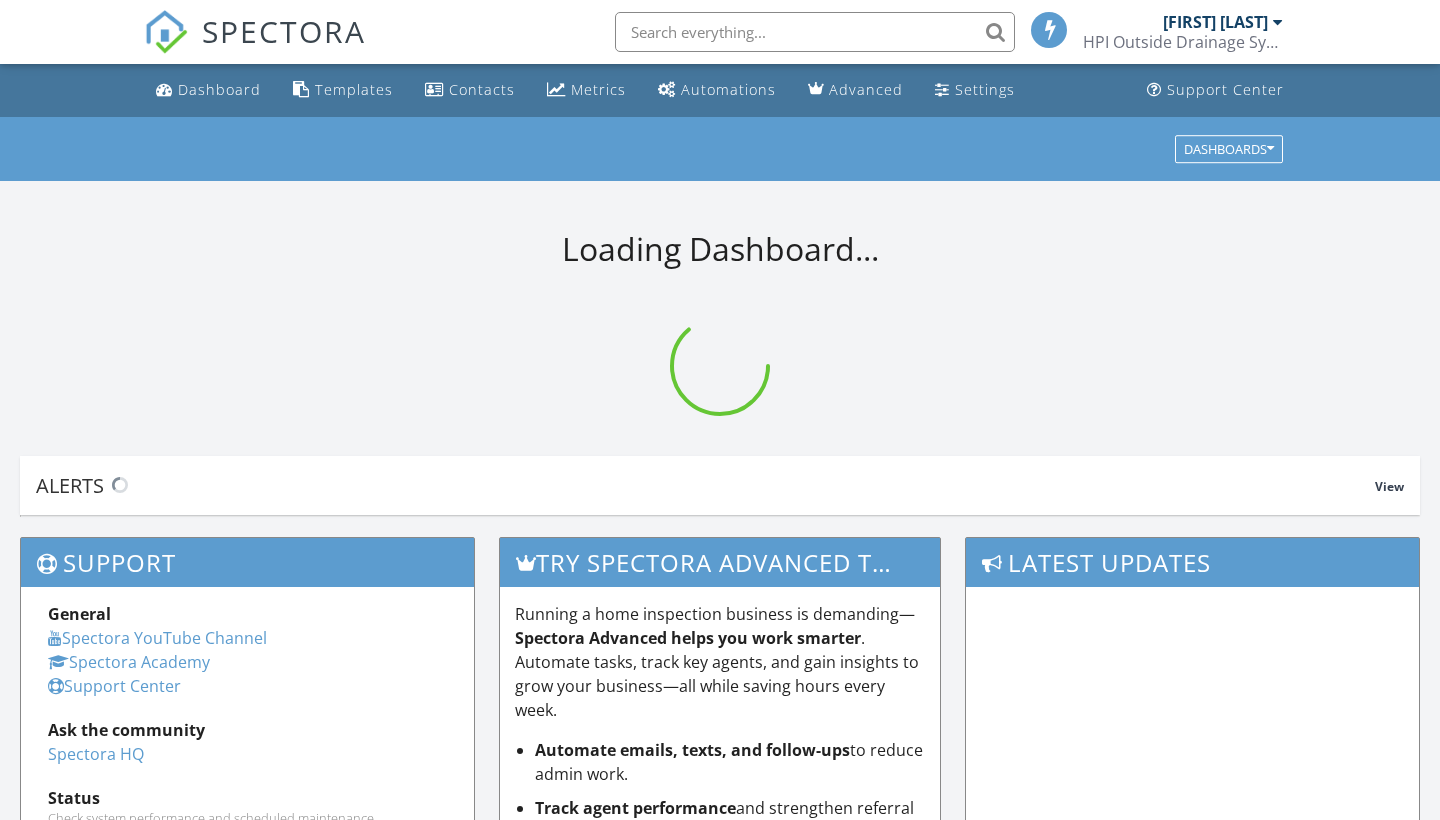 scroll, scrollTop: 0, scrollLeft: 0, axis: both 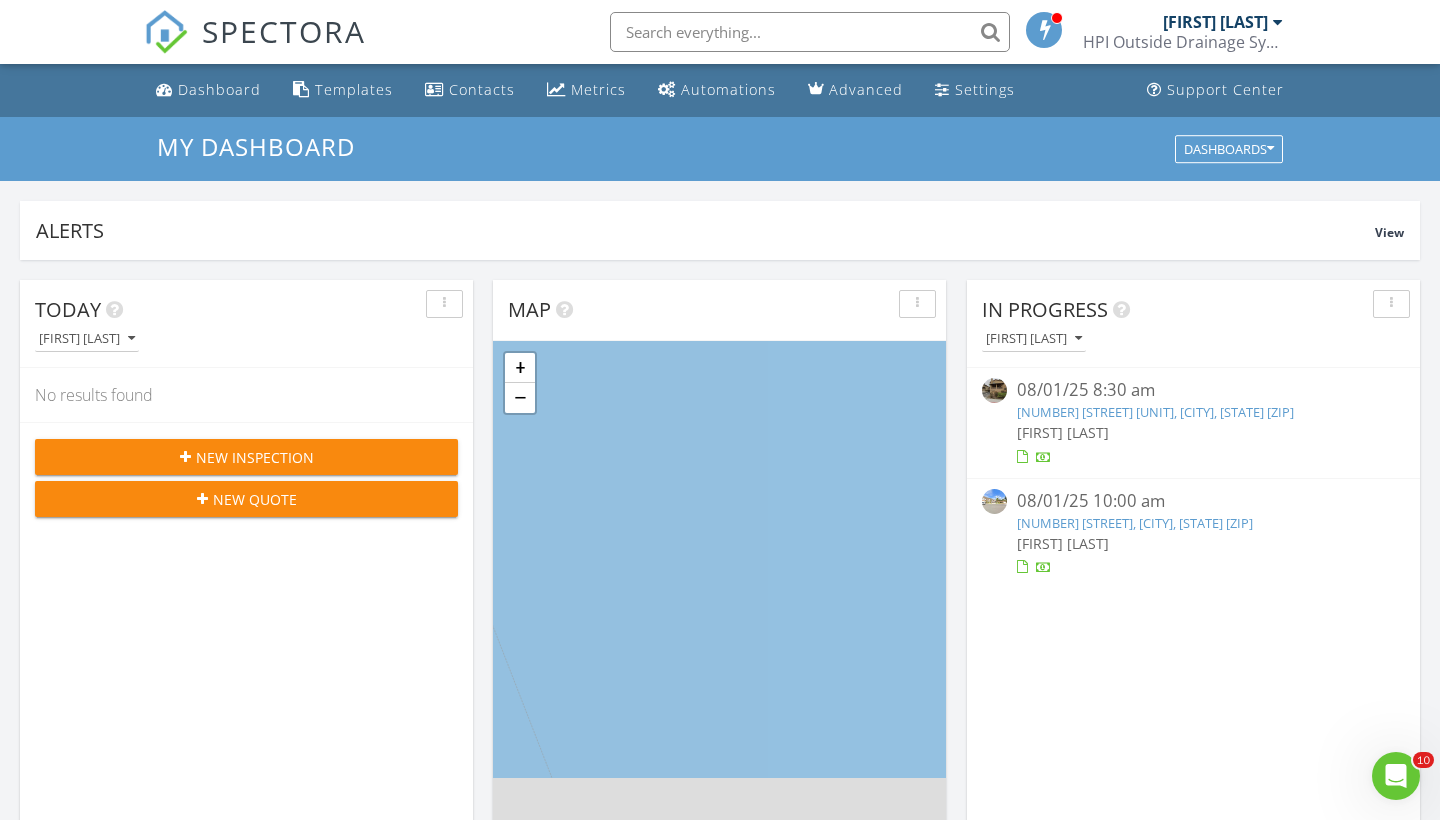 click on "Alerts
View
Company
Inspection
Learn More          No new alerts
You can view
dismissed alerts
if you need
No new alerts
You can view
dismissed alerts
if you need
Today
Scott Snow
No results found       New Inspection     New Quote         Map               + − Leaflet  |  © MapTiler   © OpenStreetMap contributors     In Progress
Scott Snow
08/01/25 8:30 am   5940 Mission Center Rd C, San Diego, CA 92123
Scott Snow
08/01/25 10:00 am   11960 Springside Rd, San Diego, CA 92128
Scott Snow
Calendar                 Jul 27 – Aug 23, 2025 today list day week cal wk 4 wk month Sun Mon Tue Wed Thu Fri Sat 27
10a - 3p
1750 Whitehall Rd, Encinitas 92024" at bounding box center [720, 1130] 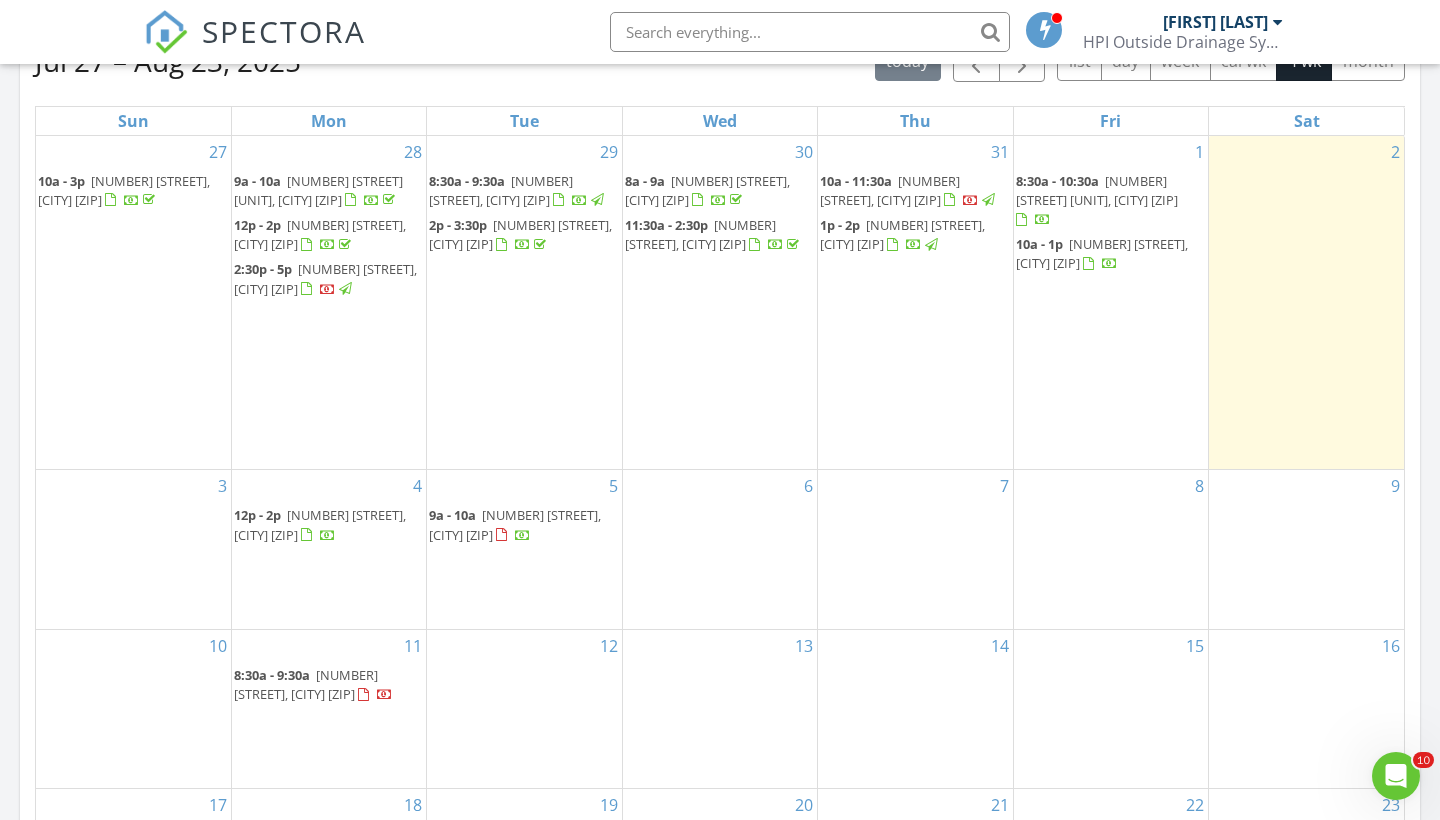 scroll, scrollTop: 923, scrollLeft: 0, axis: vertical 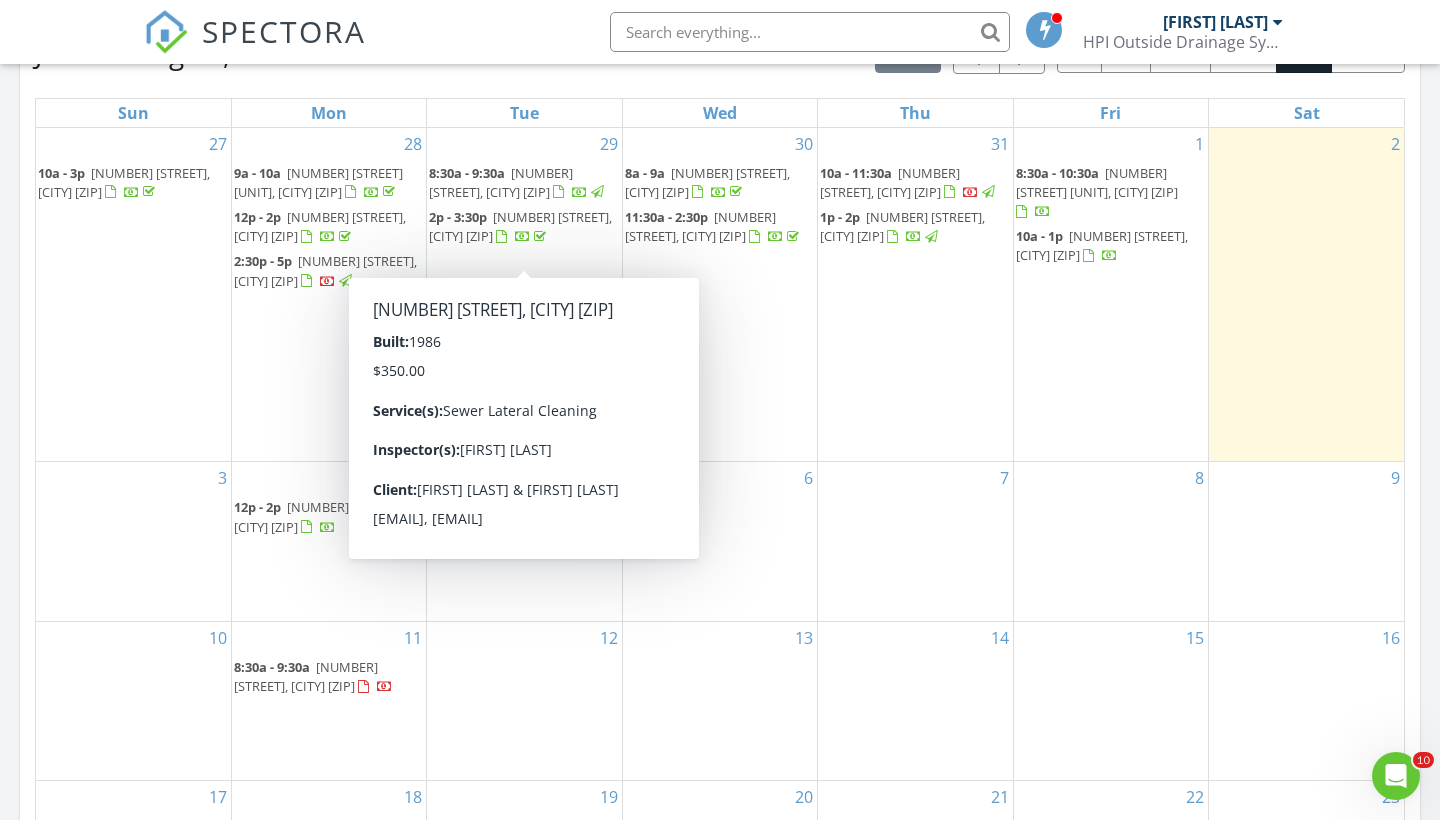 click on "6" at bounding box center [720, 541] 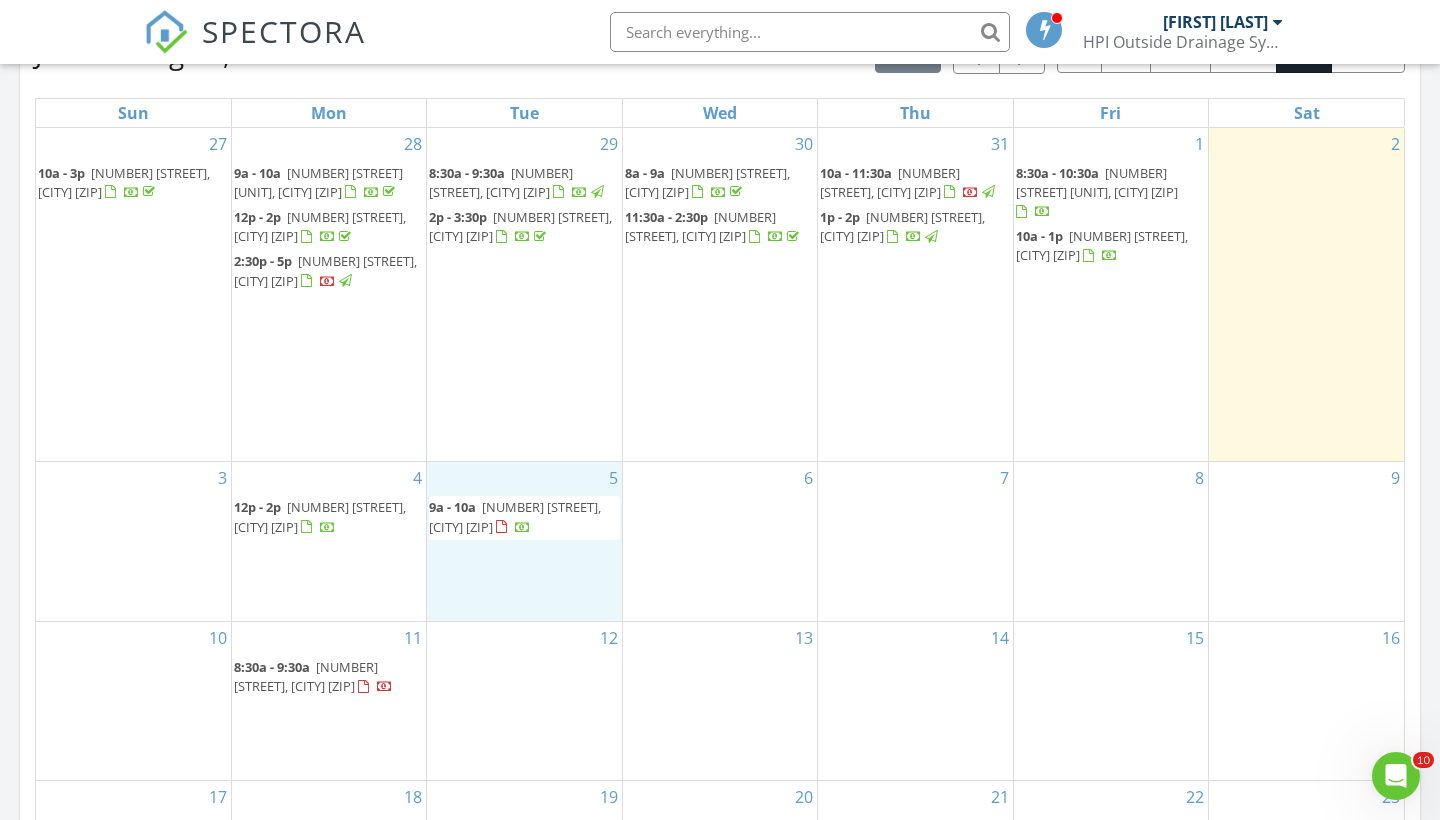 click on "5
9a - 10a
4958 Lerkas Way, Oceanside 92056" at bounding box center [524, 541] 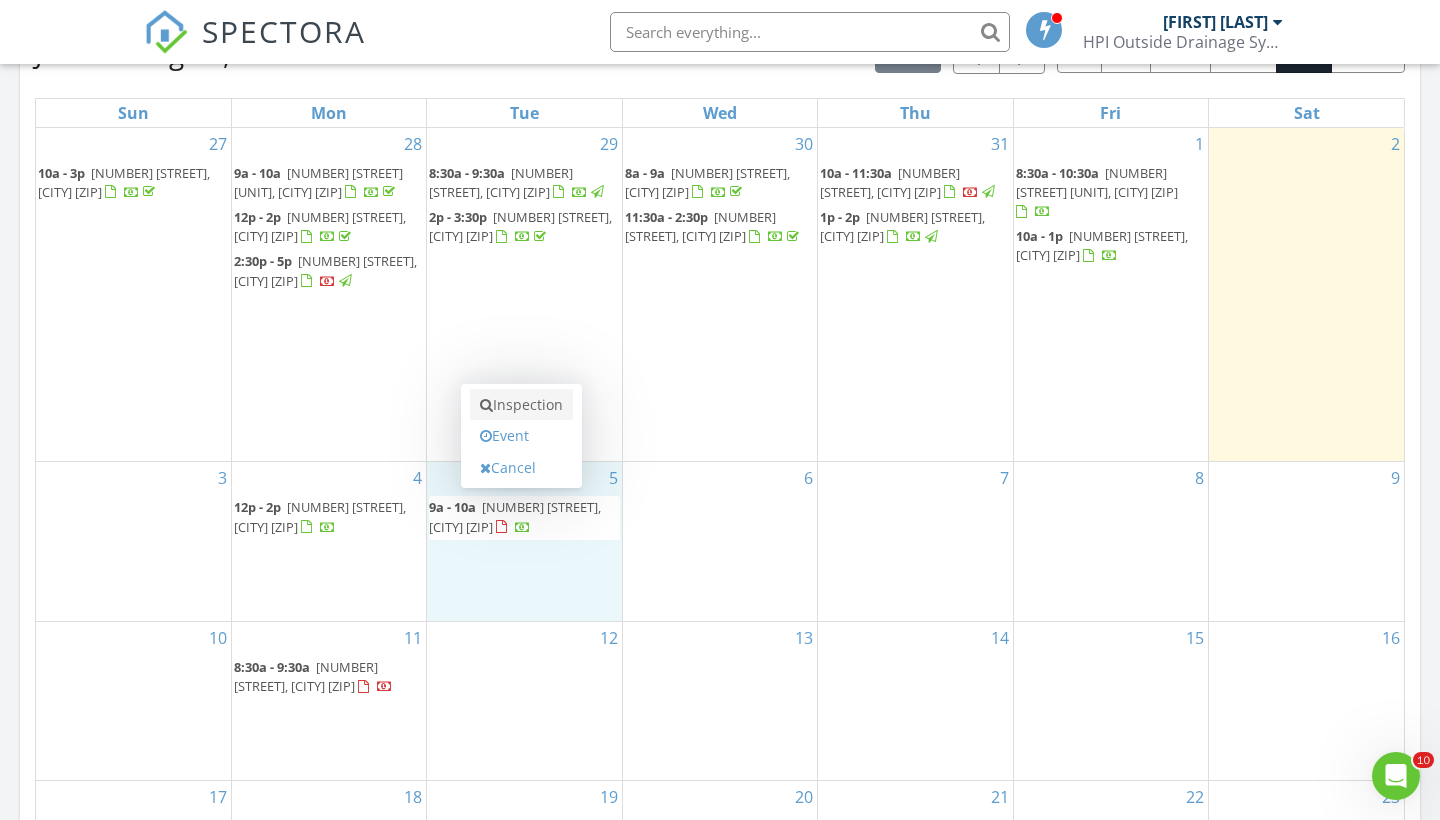 click on "Inspection" at bounding box center (521, 405) 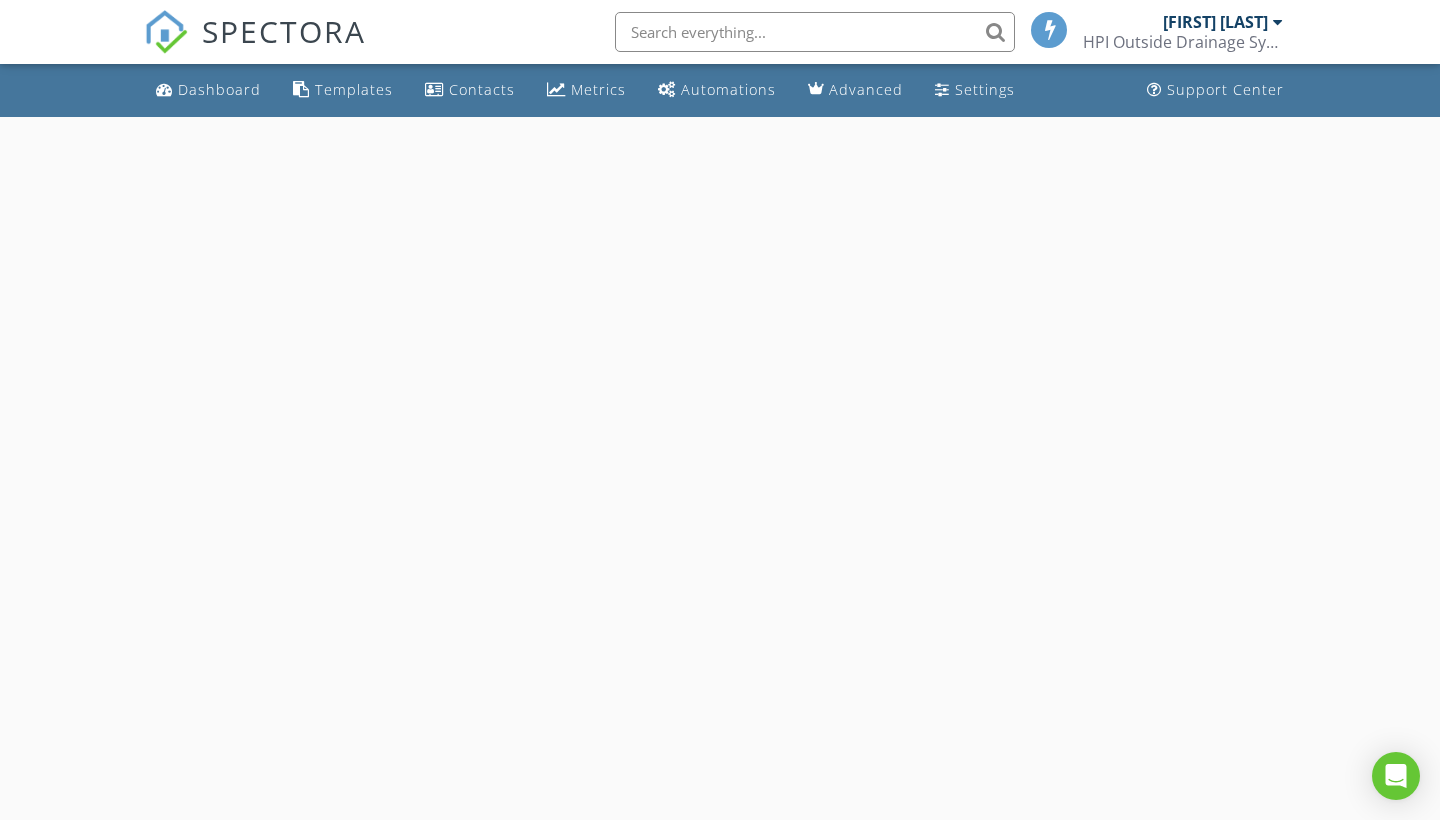 scroll, scrollTop: 0, scrollLeft: 0, axis: both 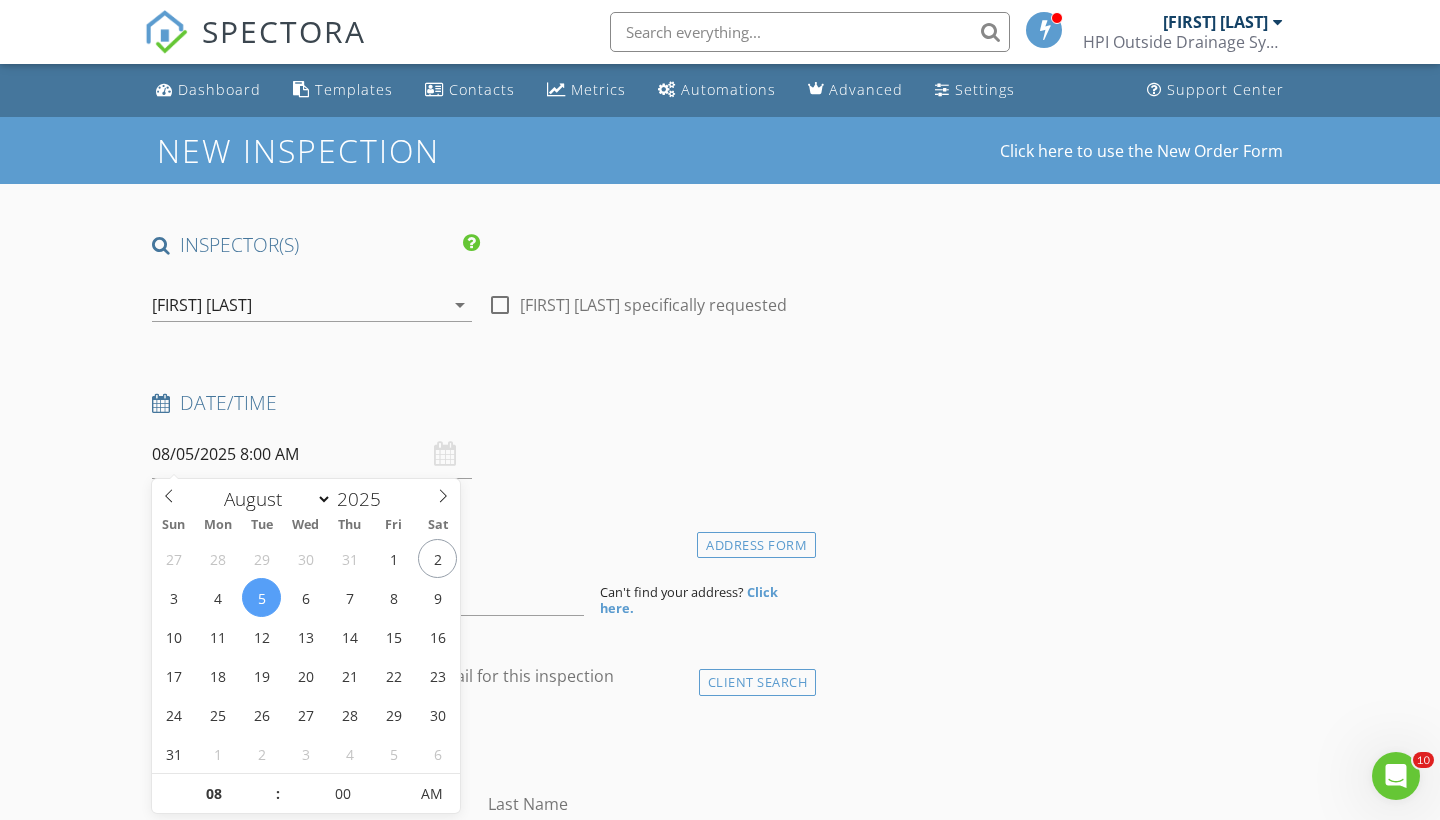 click on "08/05/2025 8:00 AM" at bounding box center [312, 454] 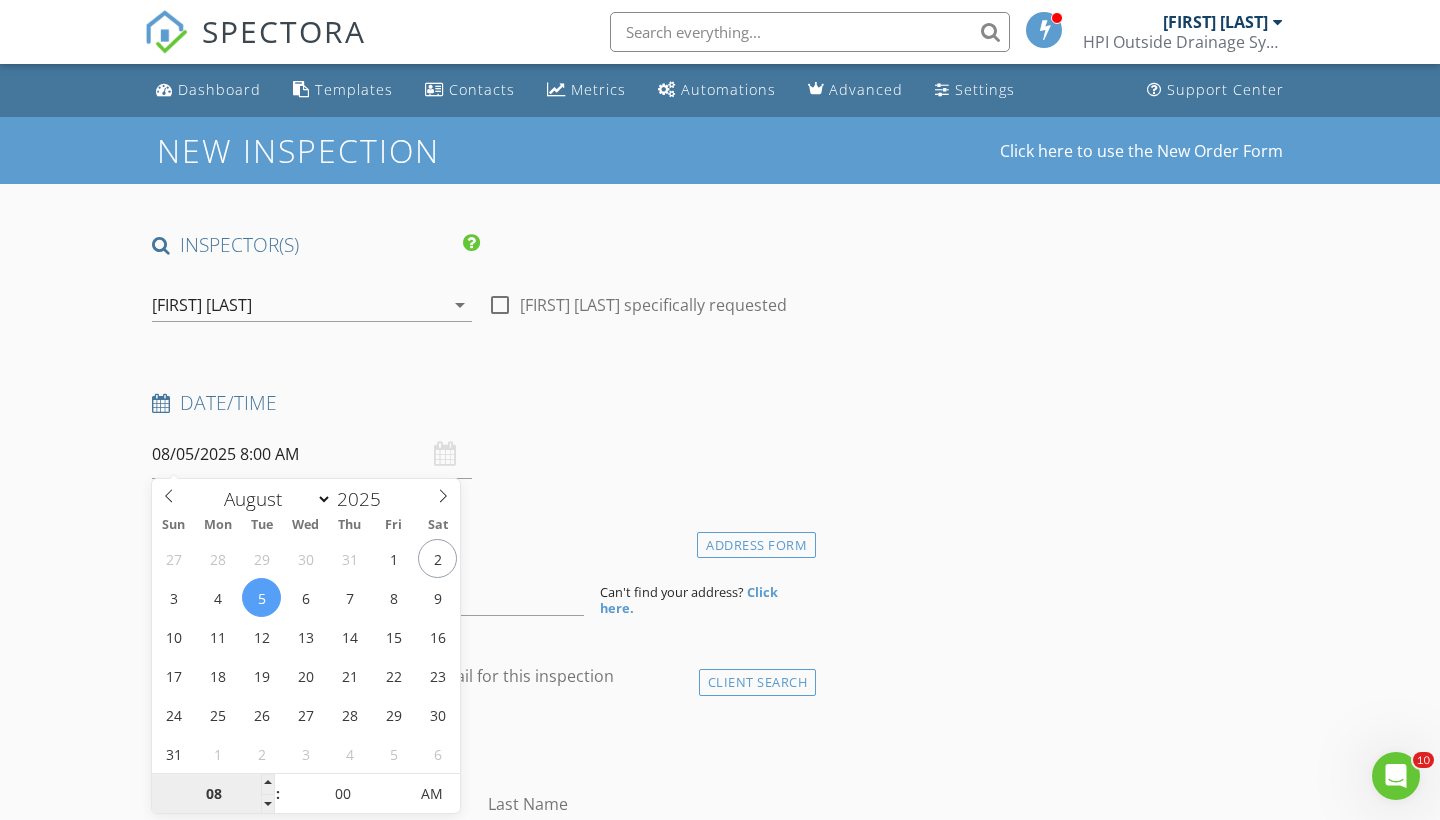 click on "08" at bounding box center (213, 795) 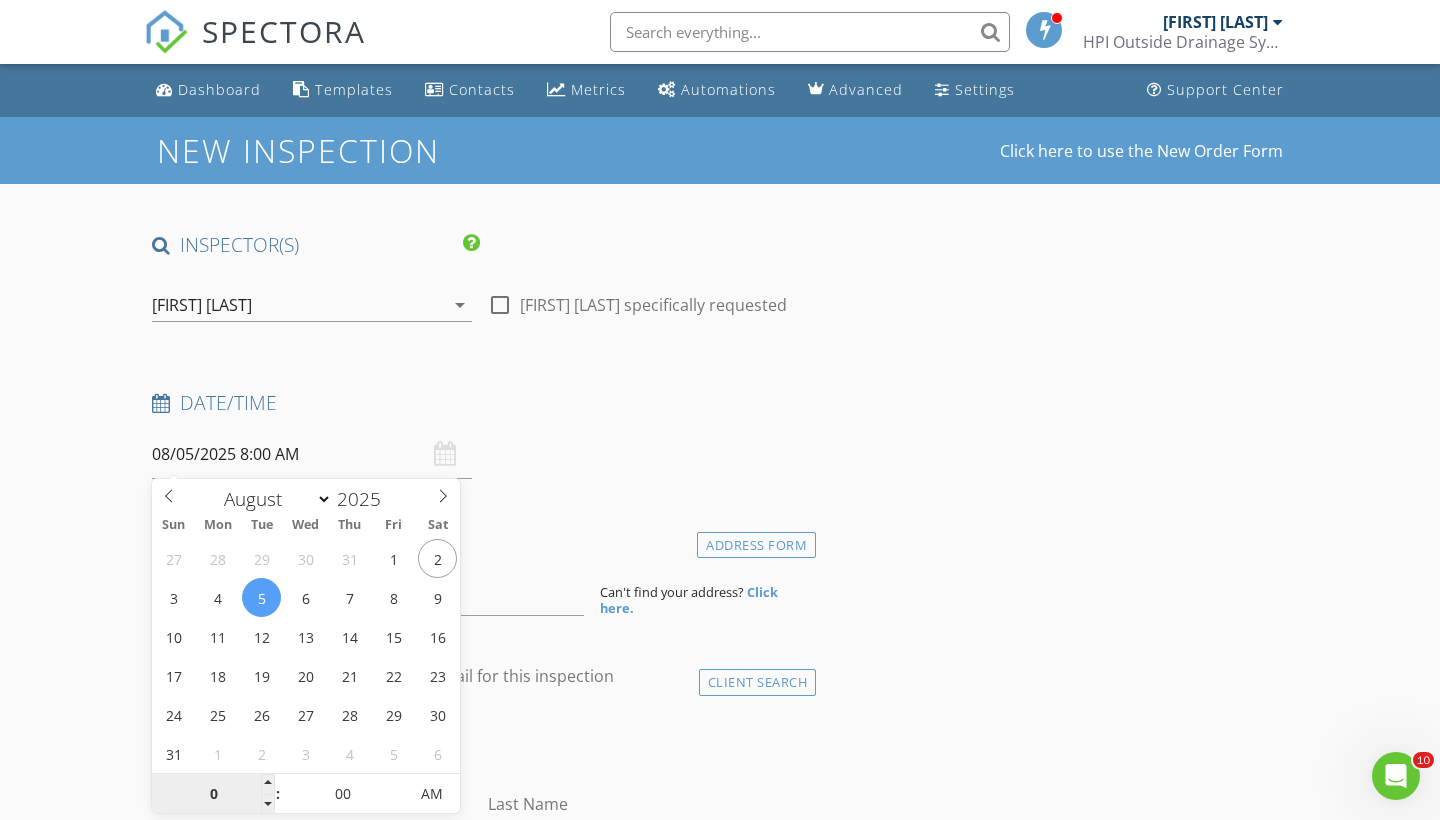 type on "01" 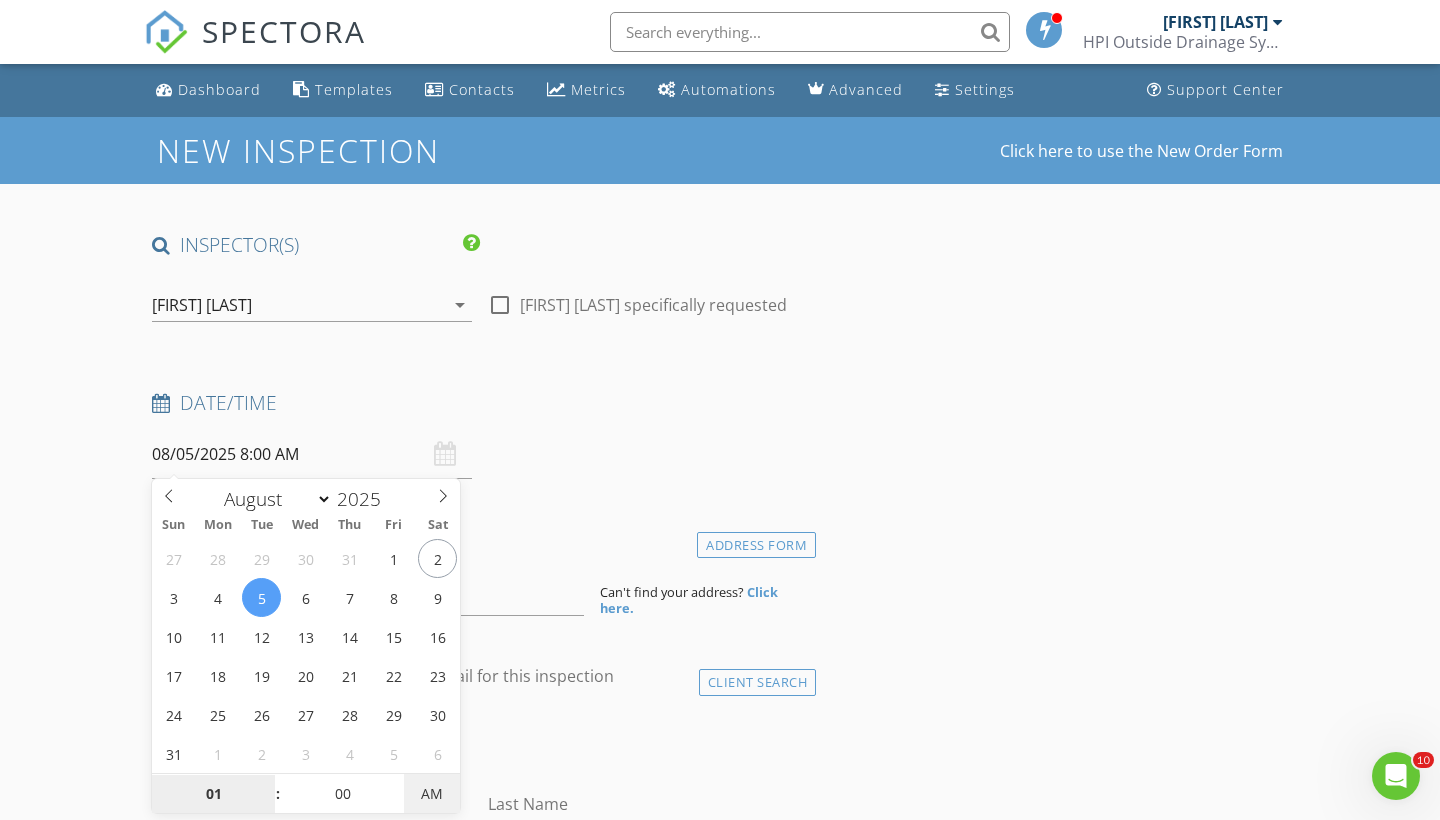 type on "08/05/2025 1:00 PM" 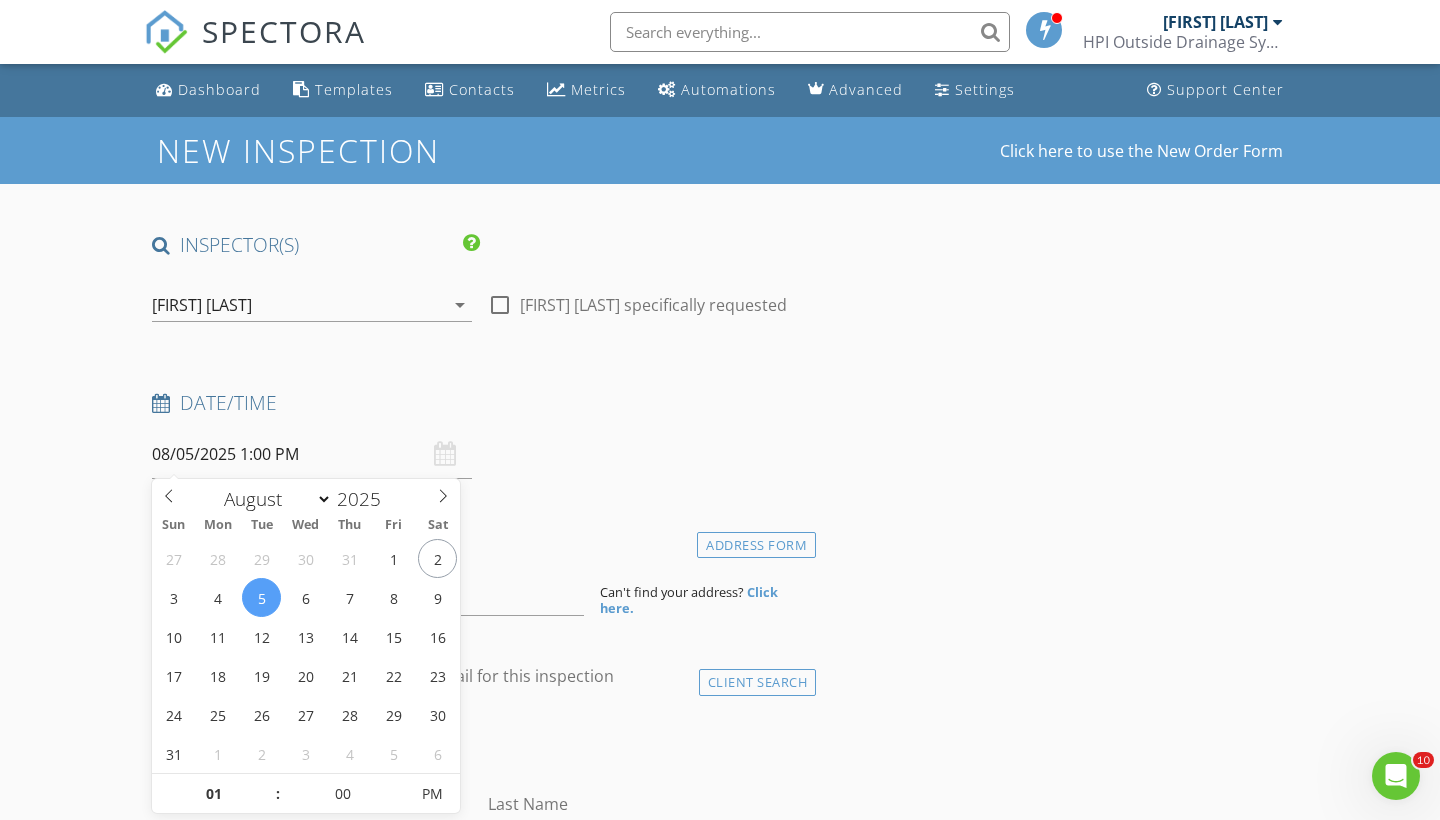 click on "check_box_outline_blank Client is a Company/Organization" at bounding box center (480, 738) 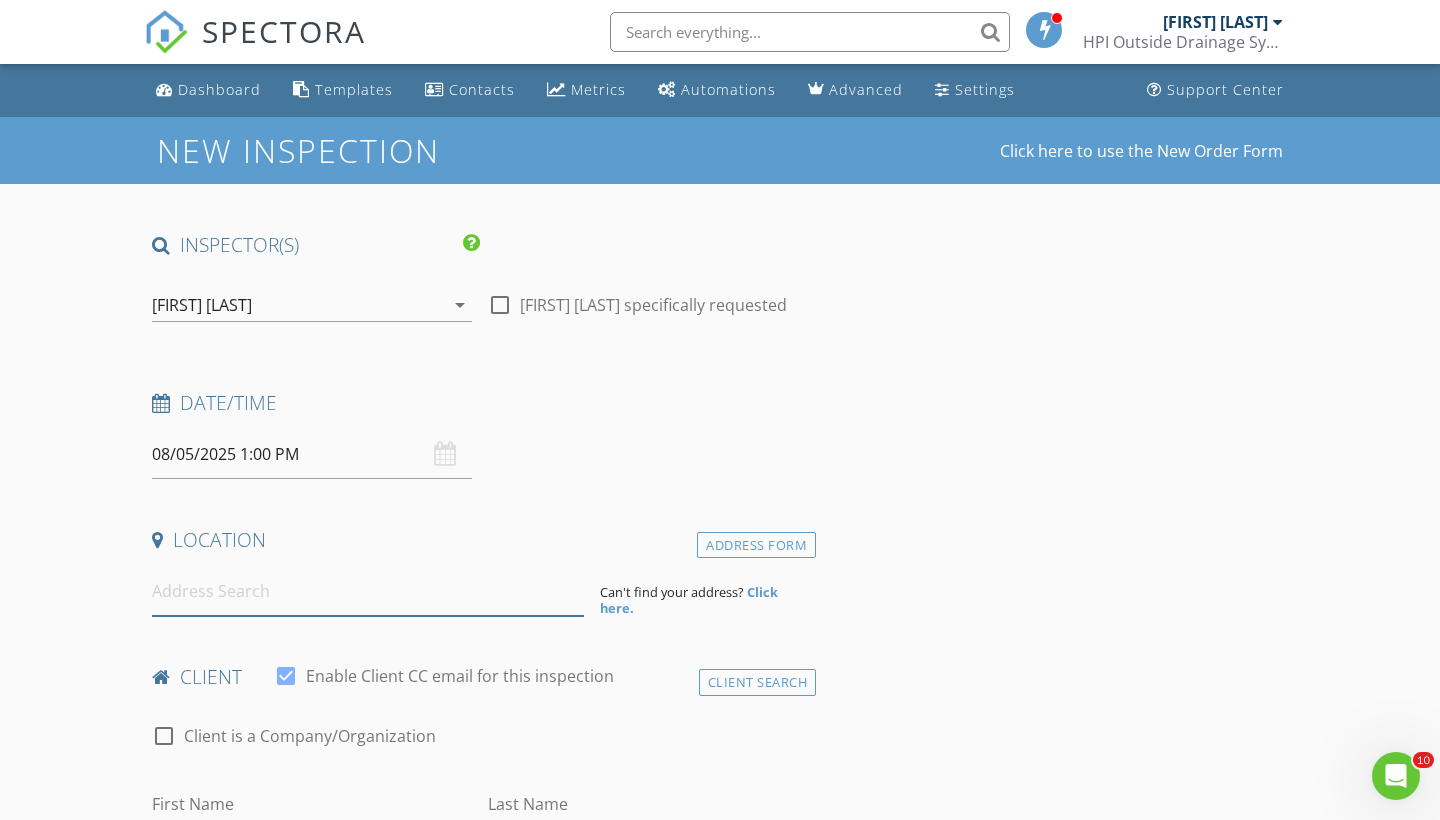 click at bounding box center (368, 591) 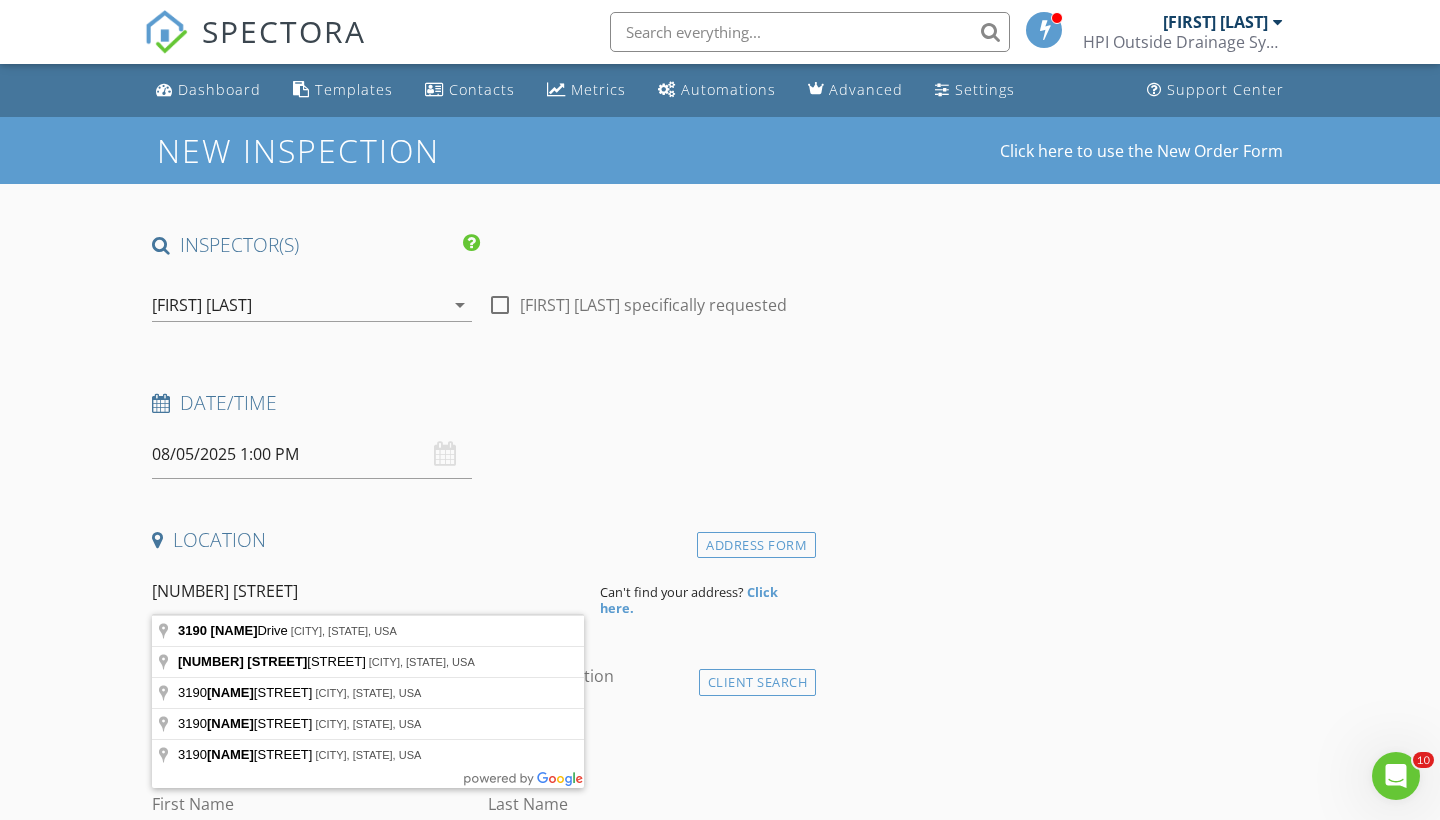 type on "[NUMBER] [STREET], [CITY], [STATE], USA" 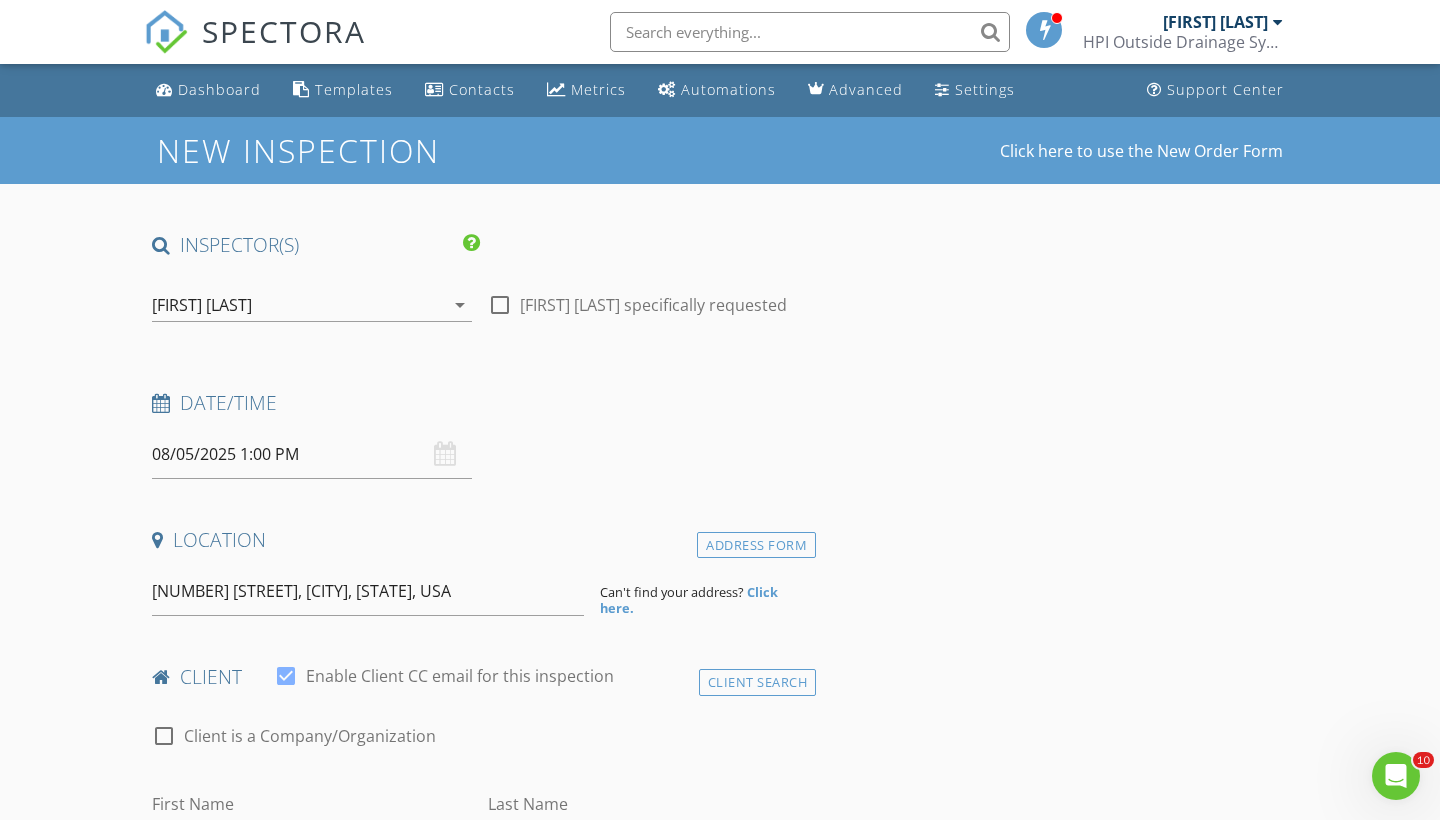 drag, startPoint x: 385, startPoint y: 601, endPoint x: 351, endPoint y: 637, distance: 49.517673 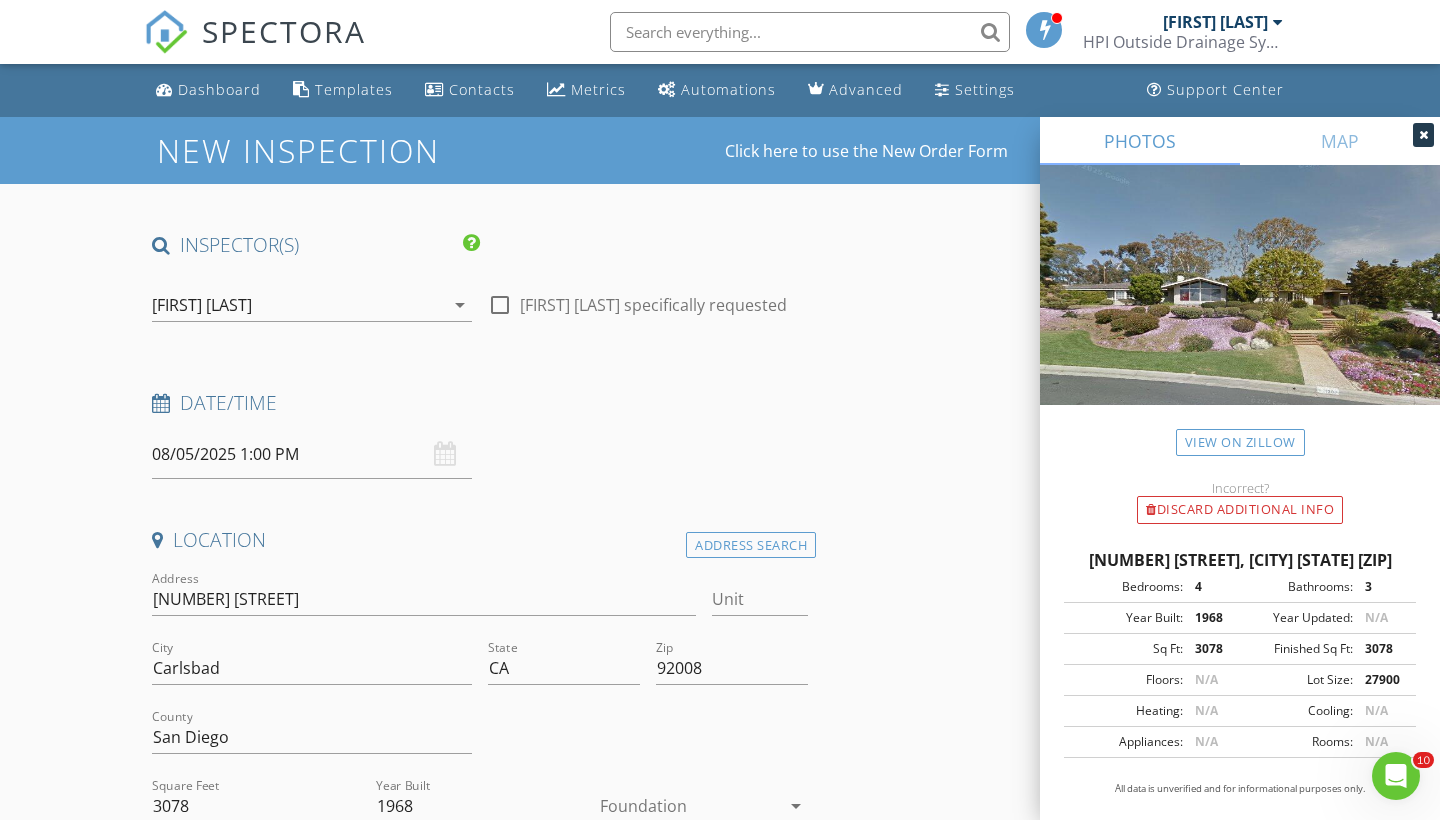 click on "check_box   [FIRST] [LAST]   PRIMARY   [FIRST] [LAST] arrow_drop_down   check_box_outline_blank [FIRST] [LAST] specifically requested
Date/Time
08/05/2025 1:00 PM
Location
Address Search       Address [NUMBER] [STREET]   Unit   City [CITY]   State [STATE]   Zip [ZIP]   County [COUNTY]     Square Feet 3078   Year Built 1968   Foundation arrow_drop_down     [FIRST] [LAST]     7.8 miles     (17 minutes)     exceeds travel range
client
check_box Enable Client CC email for this inspection   Client Search     check_box_outline_blank Client is a Company/Organization     First Name   Last Name   Email   CC Email   Phone           Notes   Private Notes
ADDITIONAL client
SERVICES
check_box_outline_blank   External Drains   Drain Cleaning / Hydro Jetting  check_box_outline_blank" at bounding box center (720, 1914) 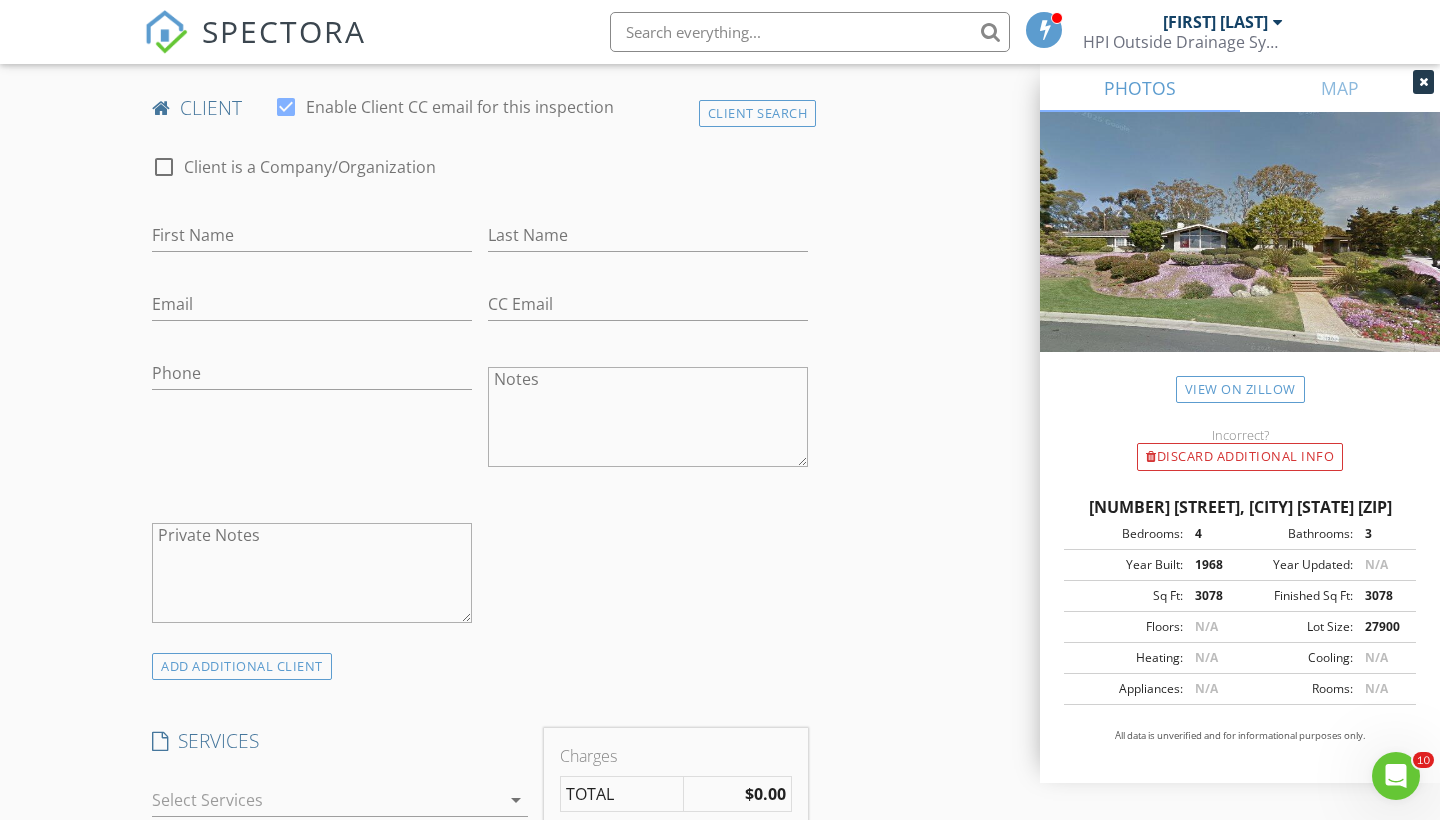 scroll, scrollTop: 999, scrollLeft: 0, axis: vertical 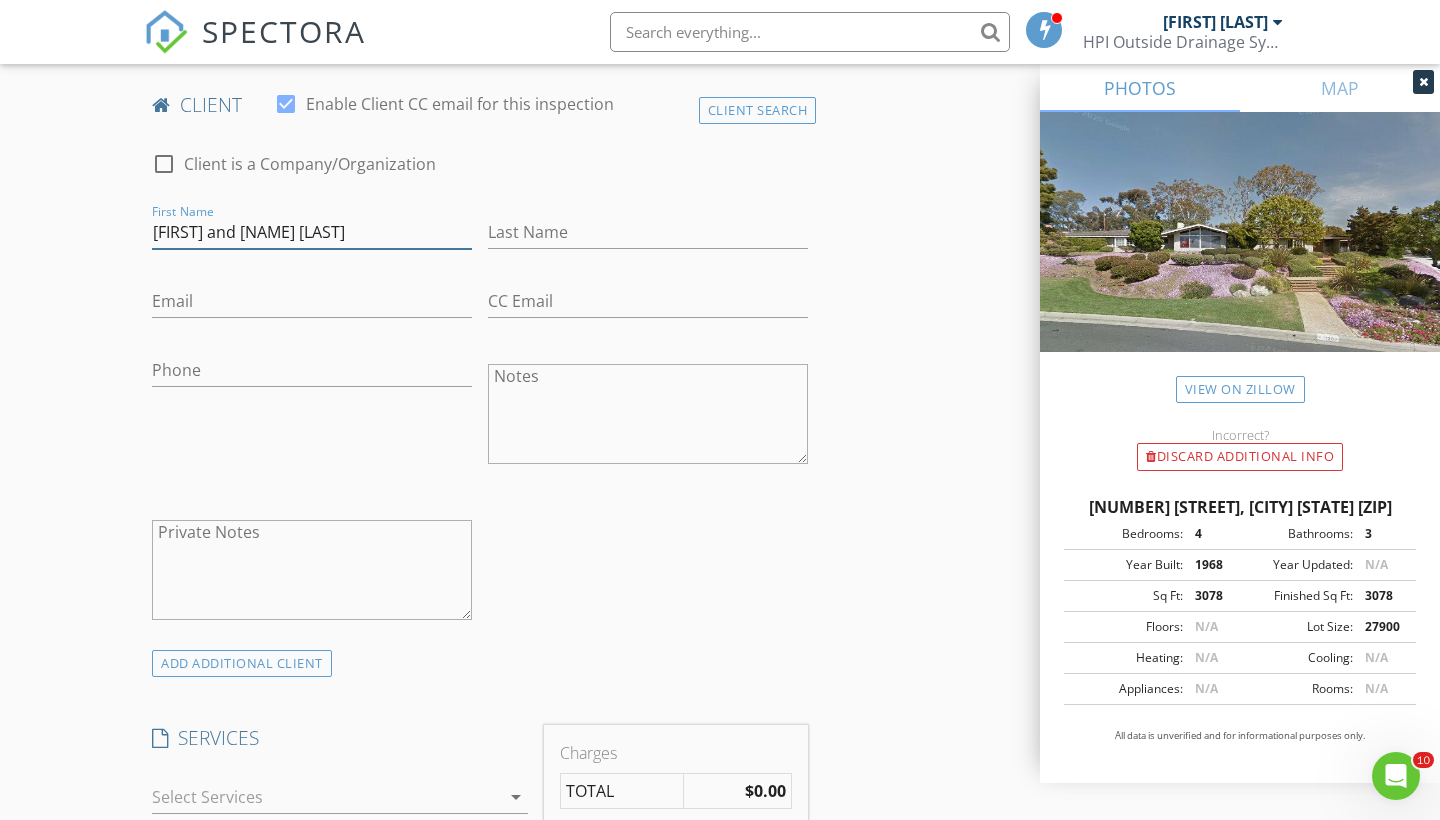 type on "[FIRST] and [NAME] [LAST]" 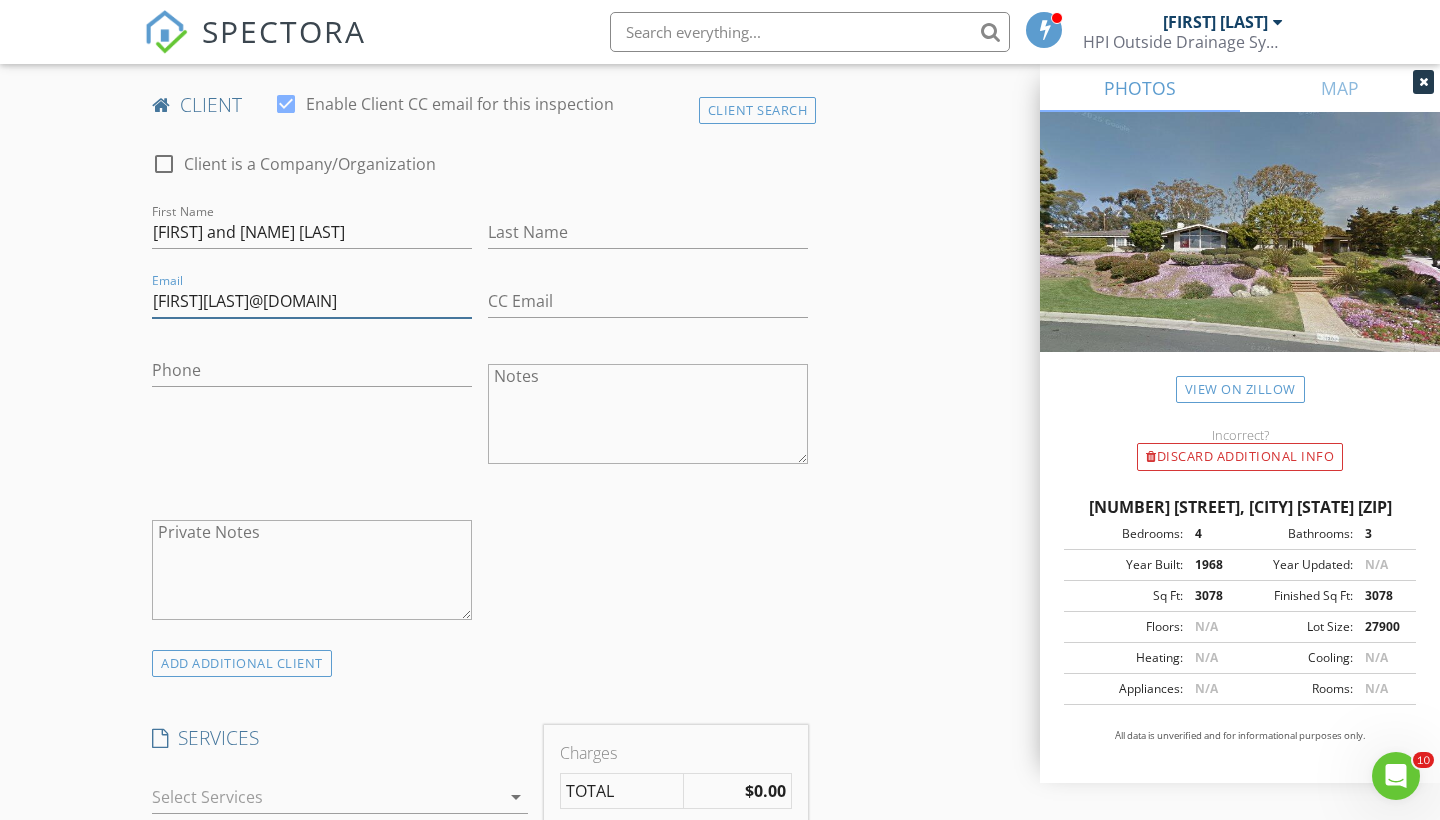 type on "[FIRST][LAST]@[DOMAIN]" 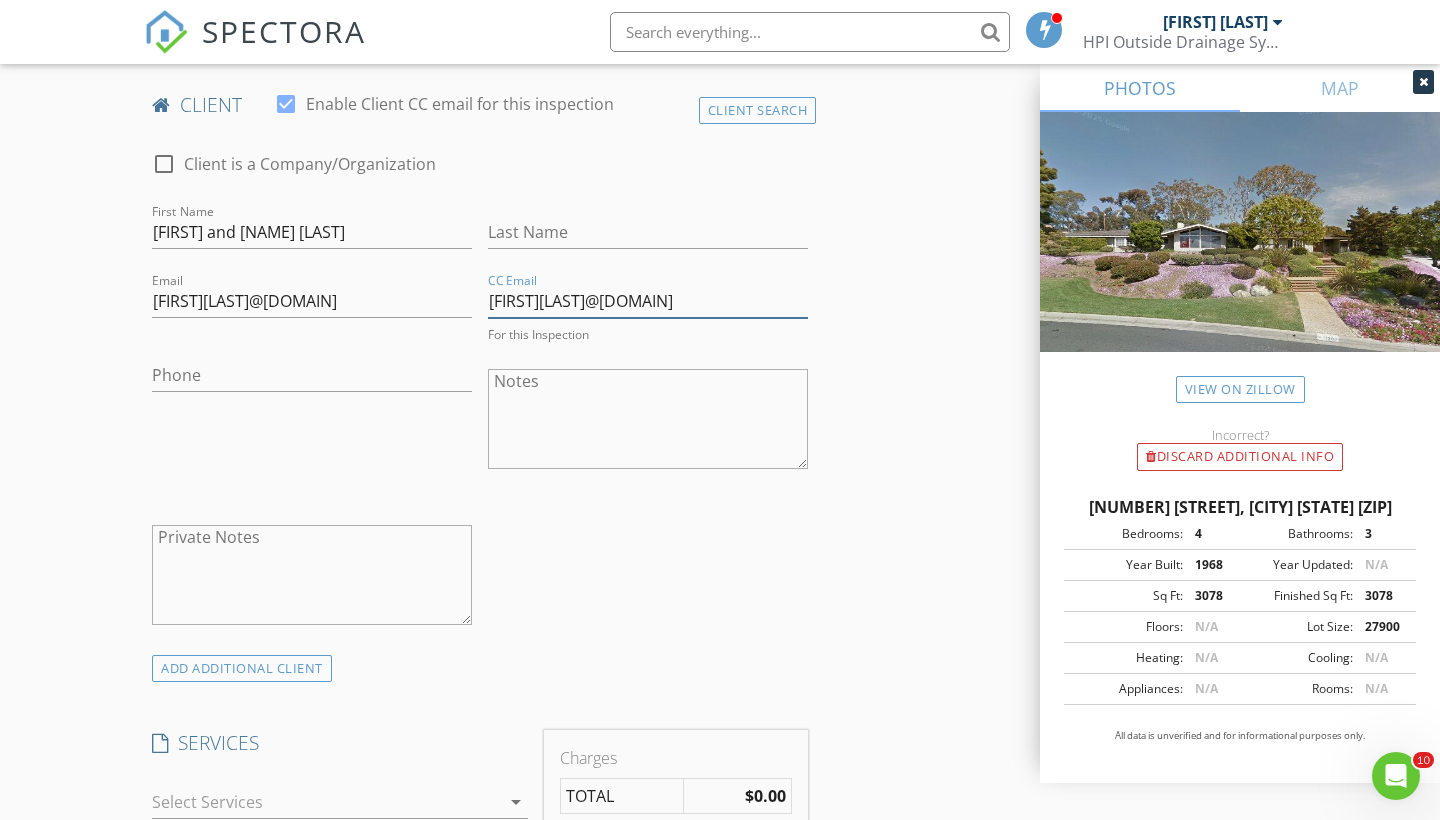 type on "[FIRST][LAST]@[DOMAIN]" 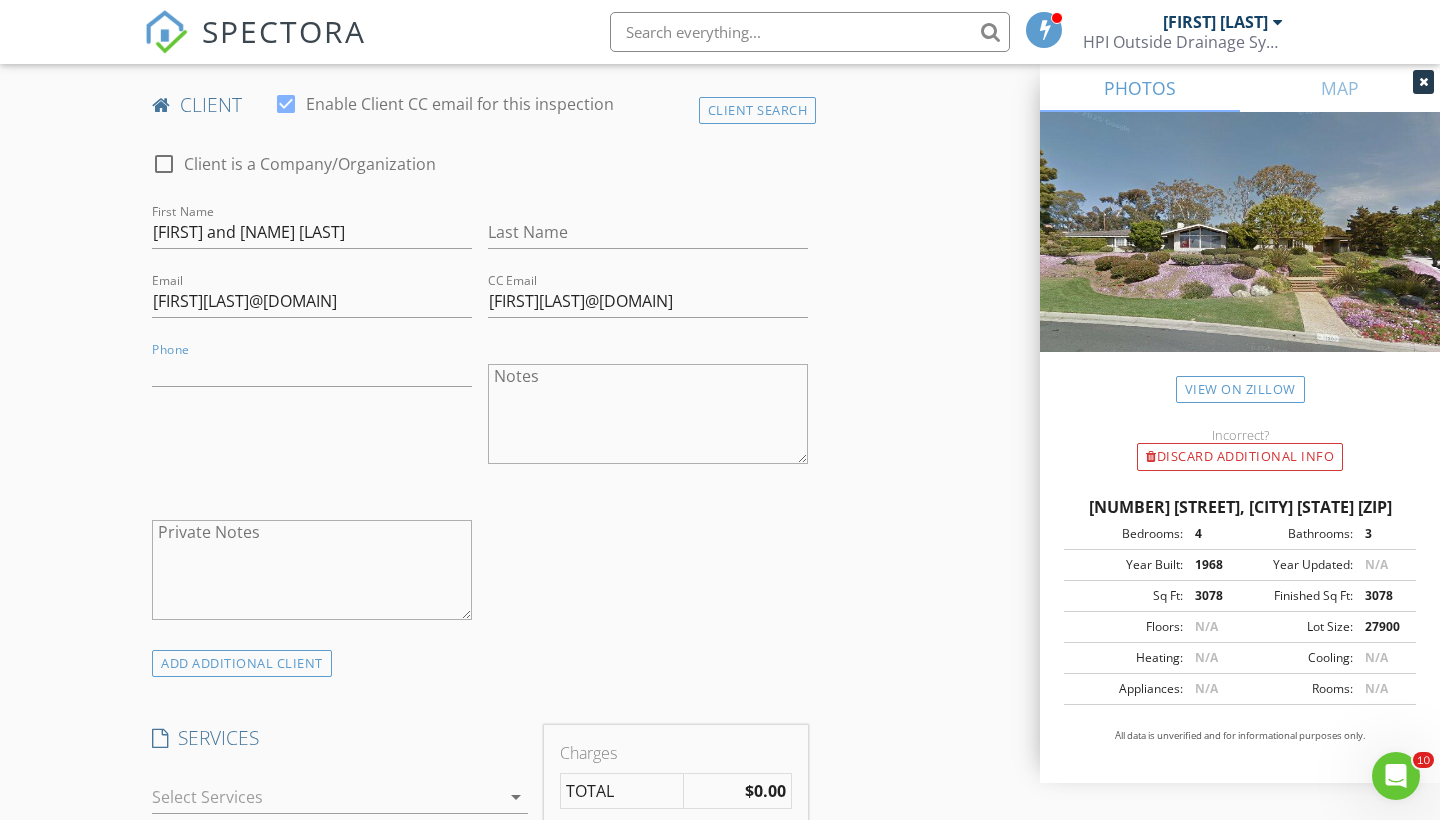 click on "Client is a Company/Organization     First Name [FIRST] and [NAME] [LAST]   Last Name   Email [EMAIL]   CC Email [EMAIL]   Phone           Notes   Private Notes" at bounding box center (480, 391) 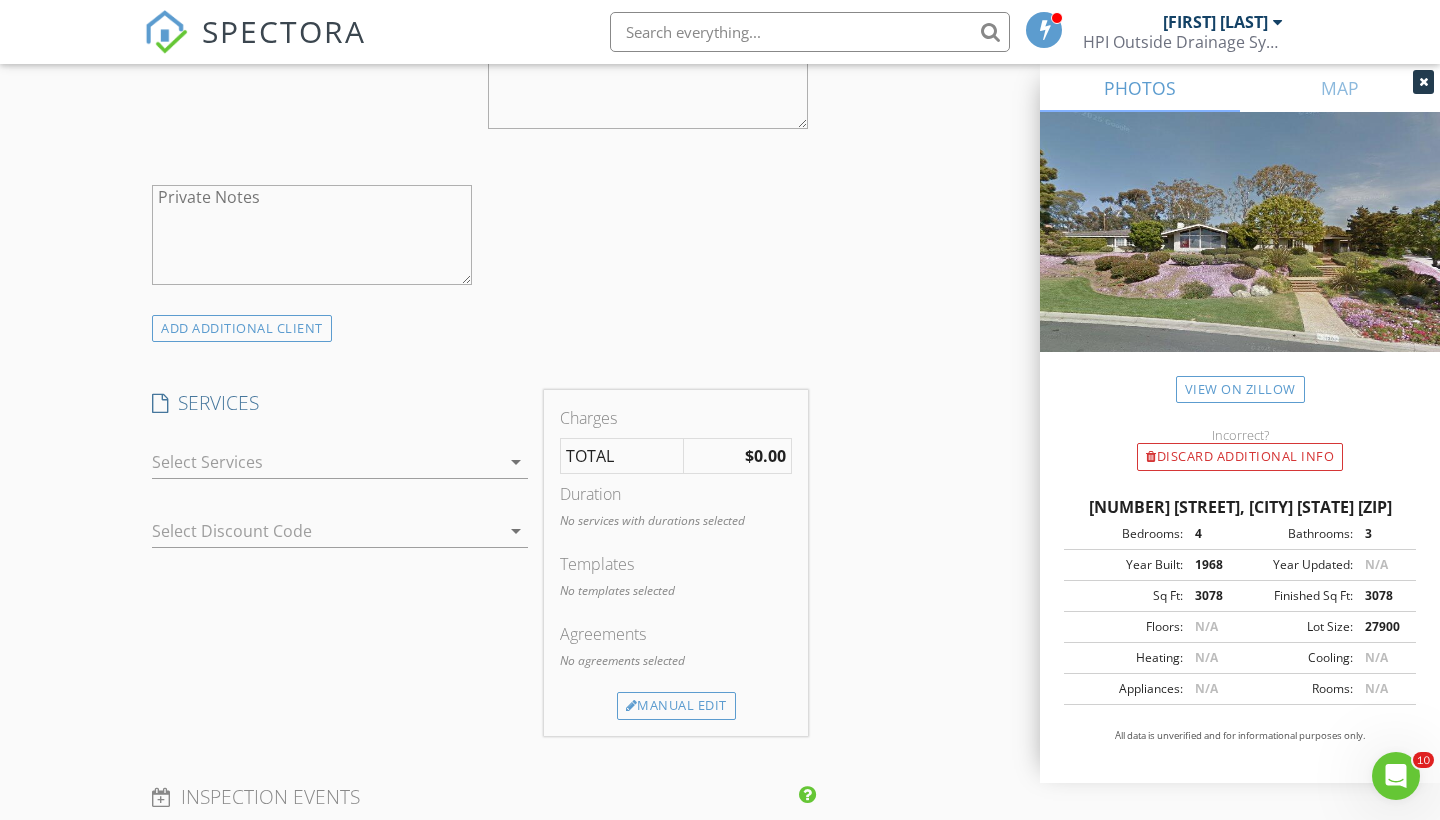scroll, scrollTop: 1446, scrollLeft: 0, axis: vertical 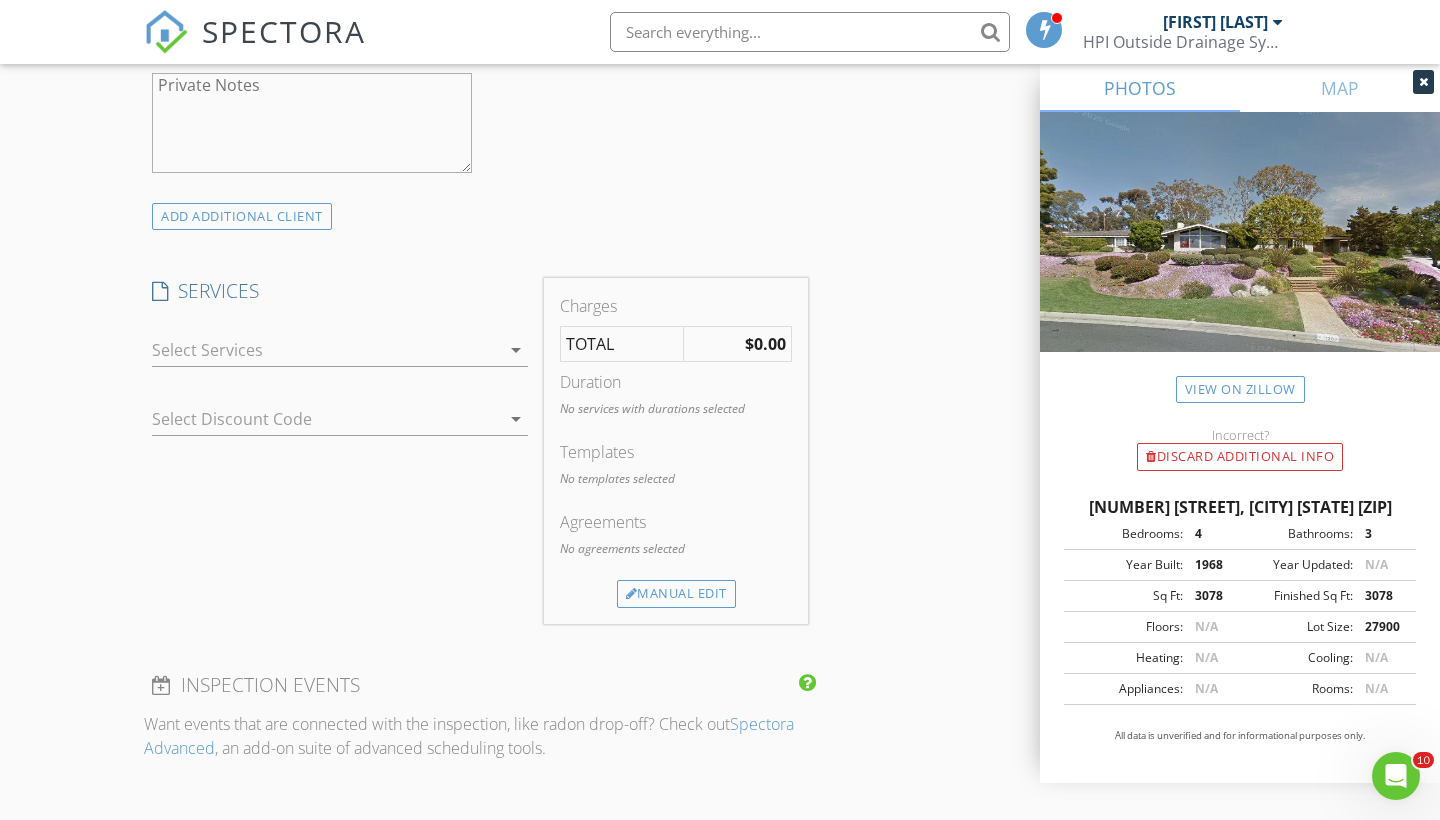 click on "arrow_drop_down" at bounding box center (516, 350) 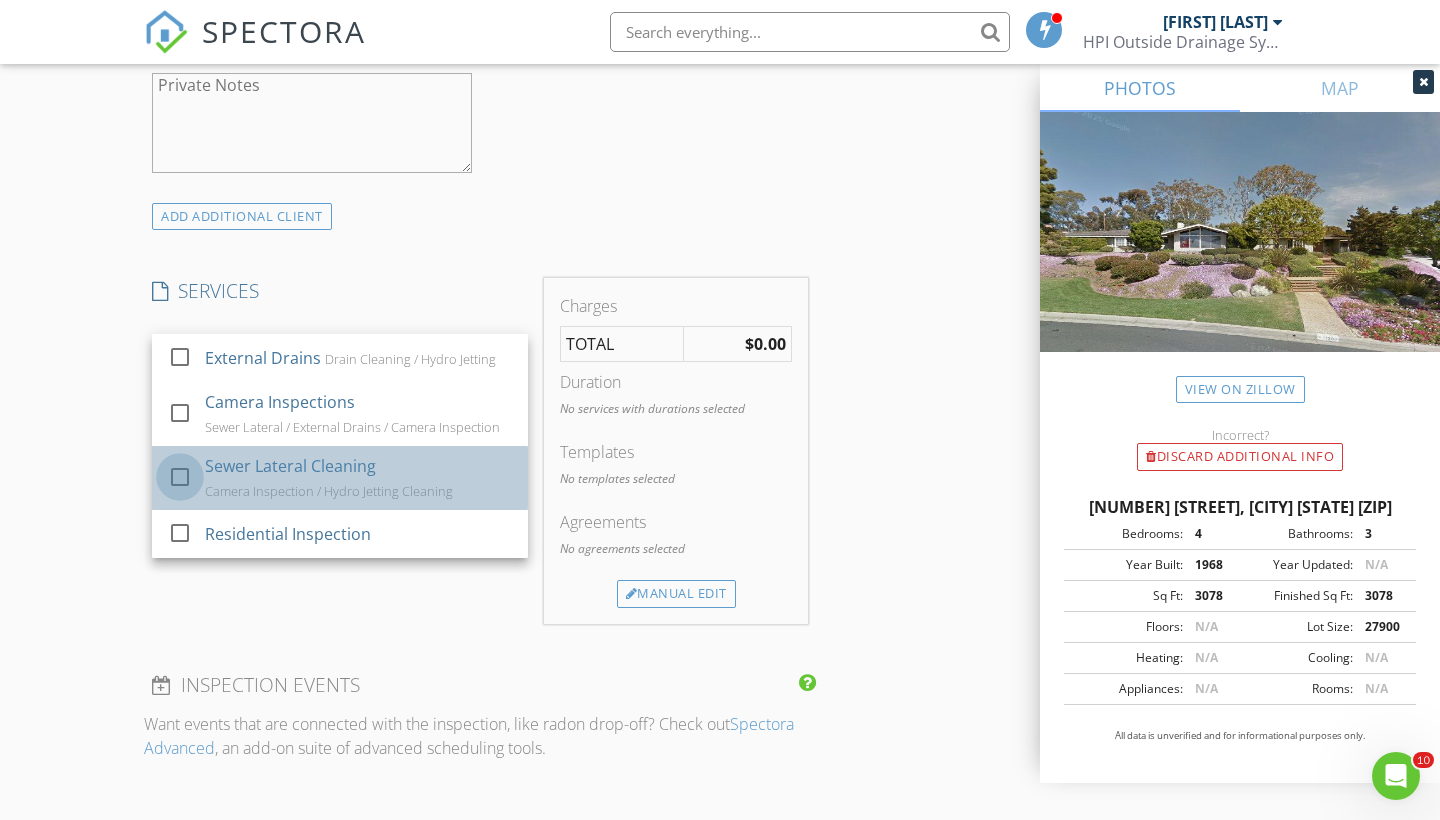 click at bounding box center [180, 477] 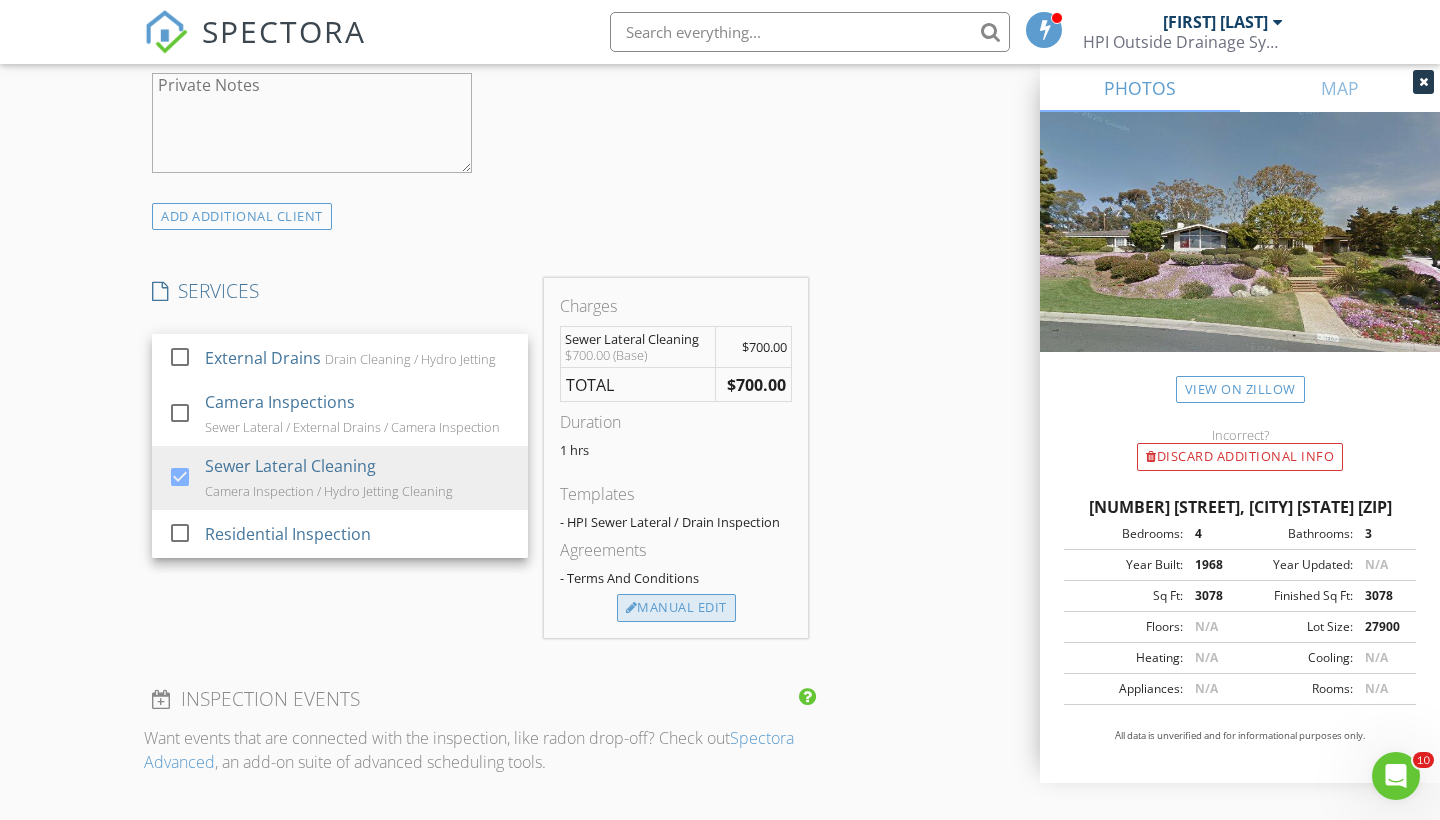 click on "Manual Edit" at bounding box center (676, 608) 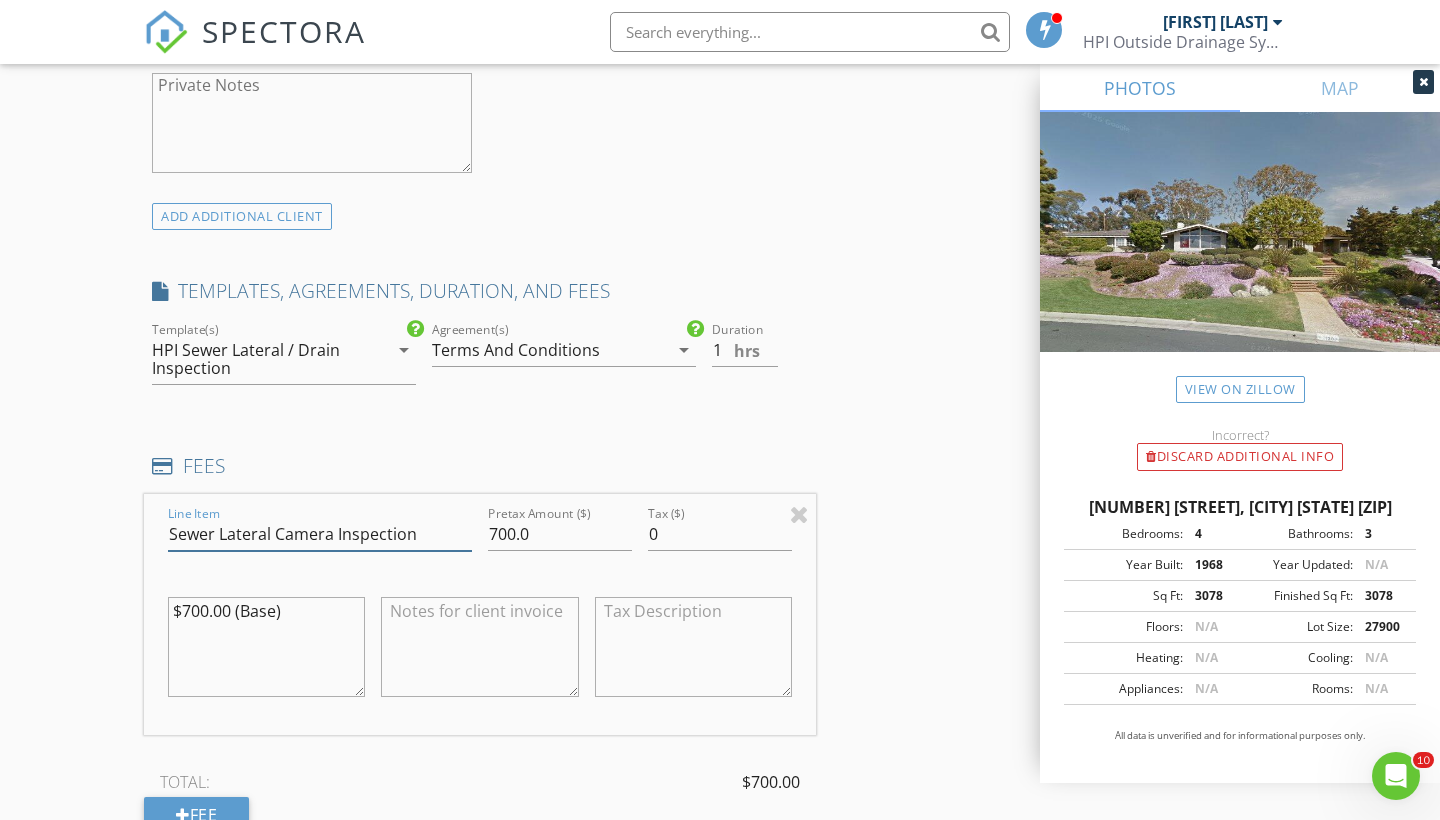 type on "Sewer Lateral Camera Inspection" 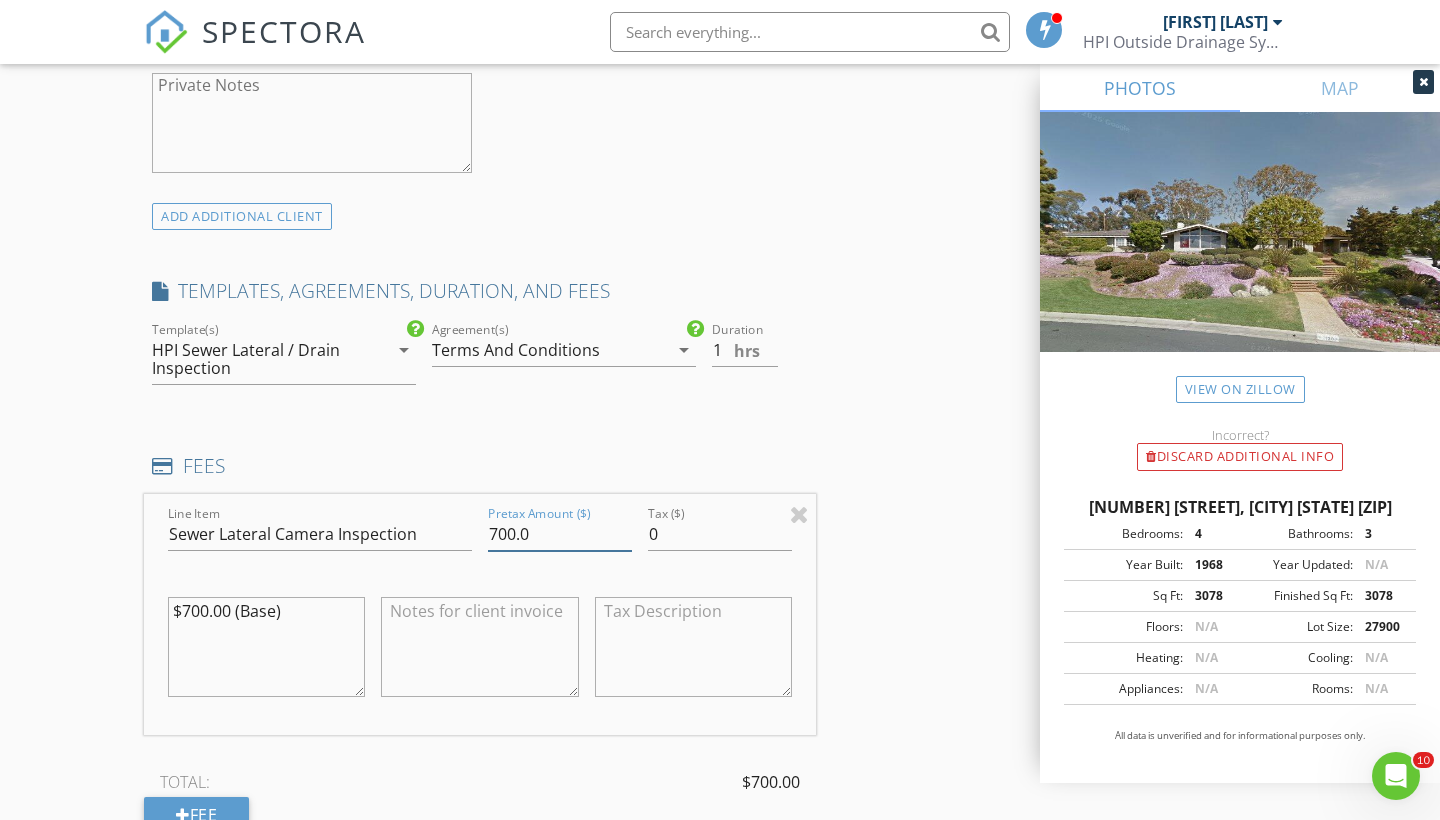 click on "700.0" at bounding box center (560, 534) 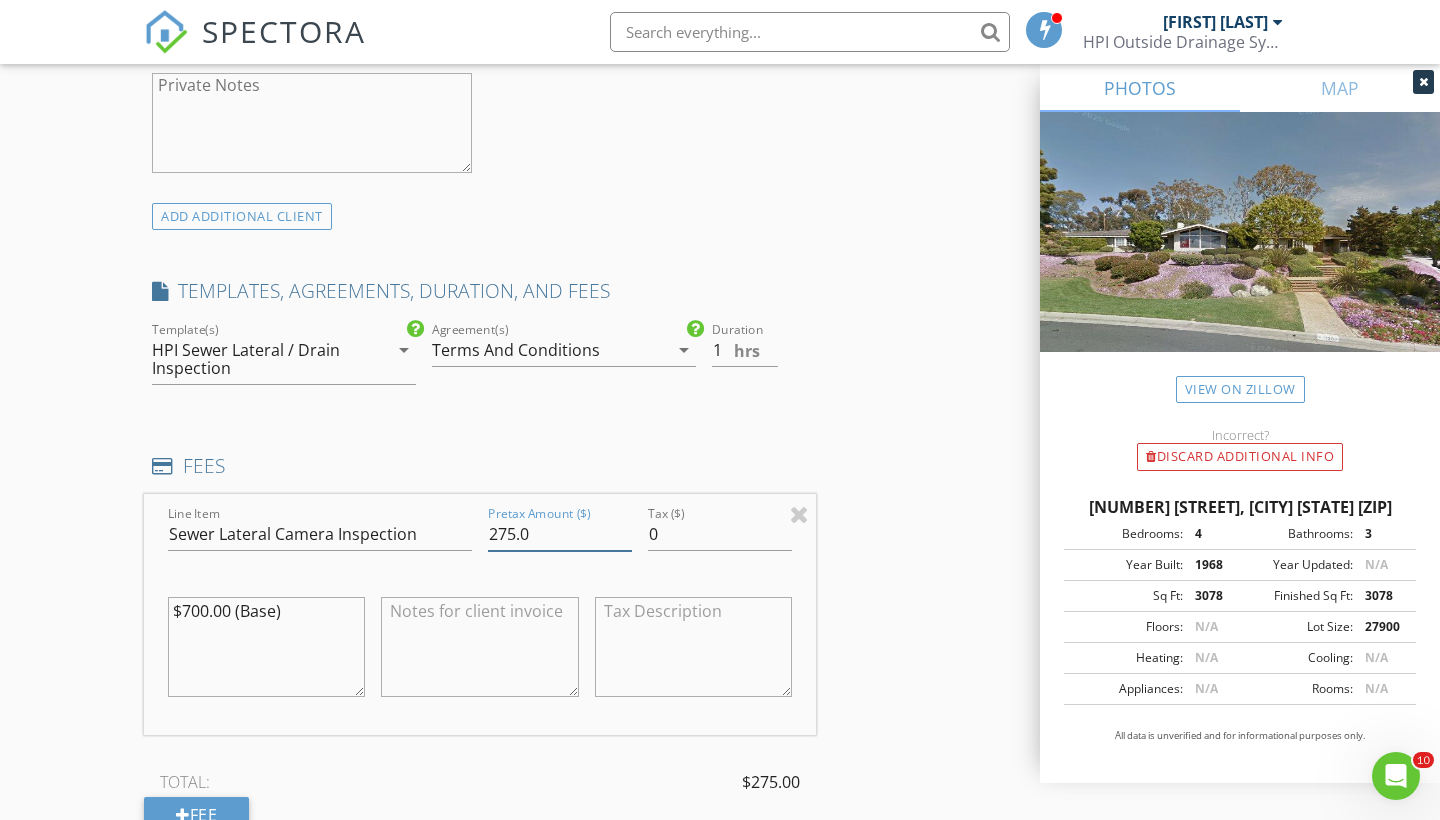 type on "275.0" 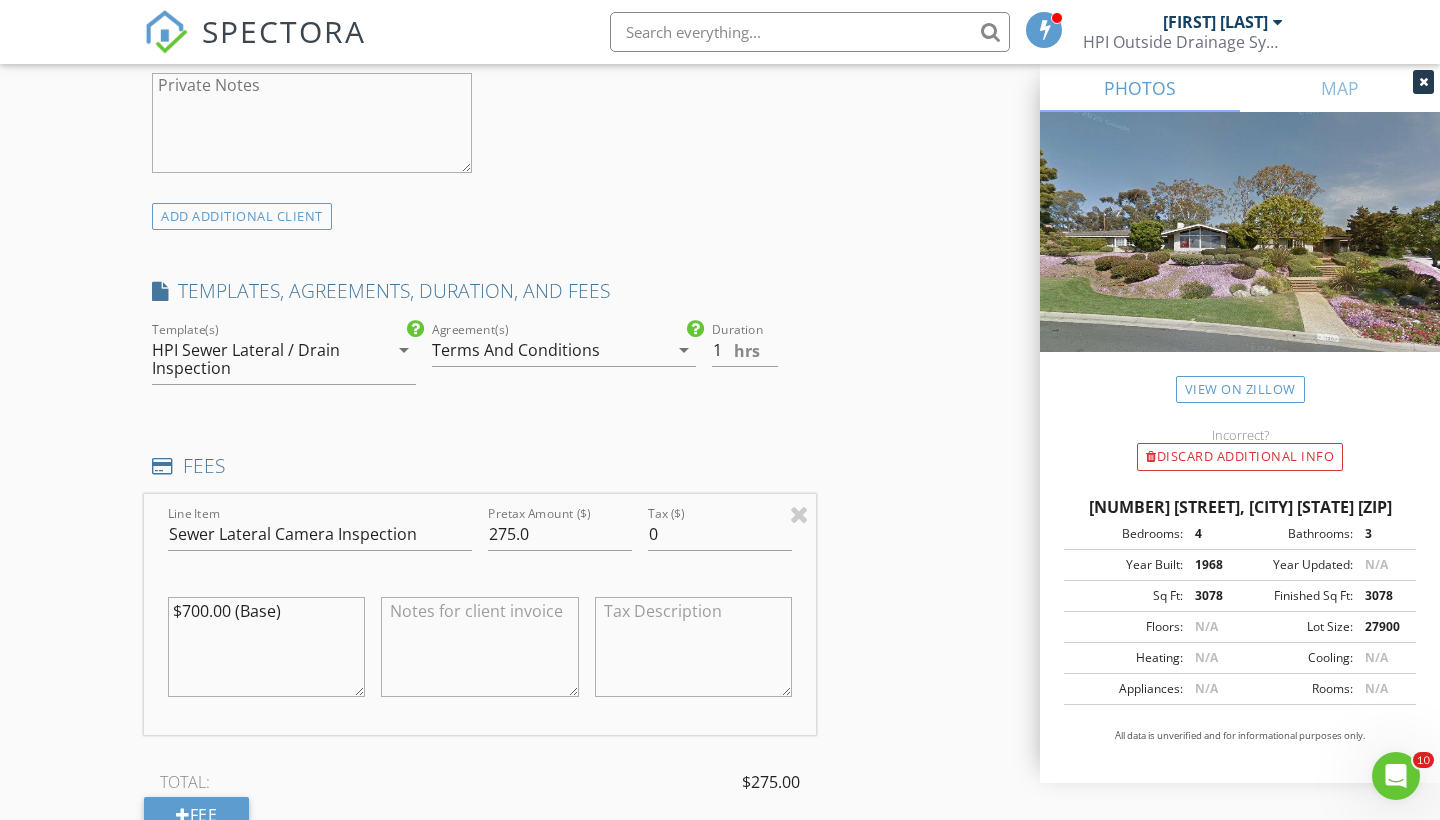 click on "check_box   [FIRST] [LAST]   PRIMARY   [FIRST] [LAST] arrow_drop_down   check_box_outline_blank [FIRST] [LAST] specifically requested
Date/Time
08/05/2025 1:00 PM
Location
Address Search       Address [NUMBER] [STREET]   Unit   City [CITY]   State [STATE]   Zip [ZIP]   County [COUNTY]     Square Feet 3078   Year Built 1968   Foundation arrow_drop_down     [FIRST] [LAST]     7.8 miles     (17 minutes)     exceeds travel range
client
check_box Enable Client CC email for this inspection   Client Search     check_box_outline_blank Client is a Company/Organization     First Name [FIRST] and [NAME] [LAST]   Last Name   Email [EMAIL]   CC Email [EMAIL]   Phone           Notes   Private Notes
ADDITIONAL client
SERVICES
check_box_outline_blank" at bounding box center (720, 586) 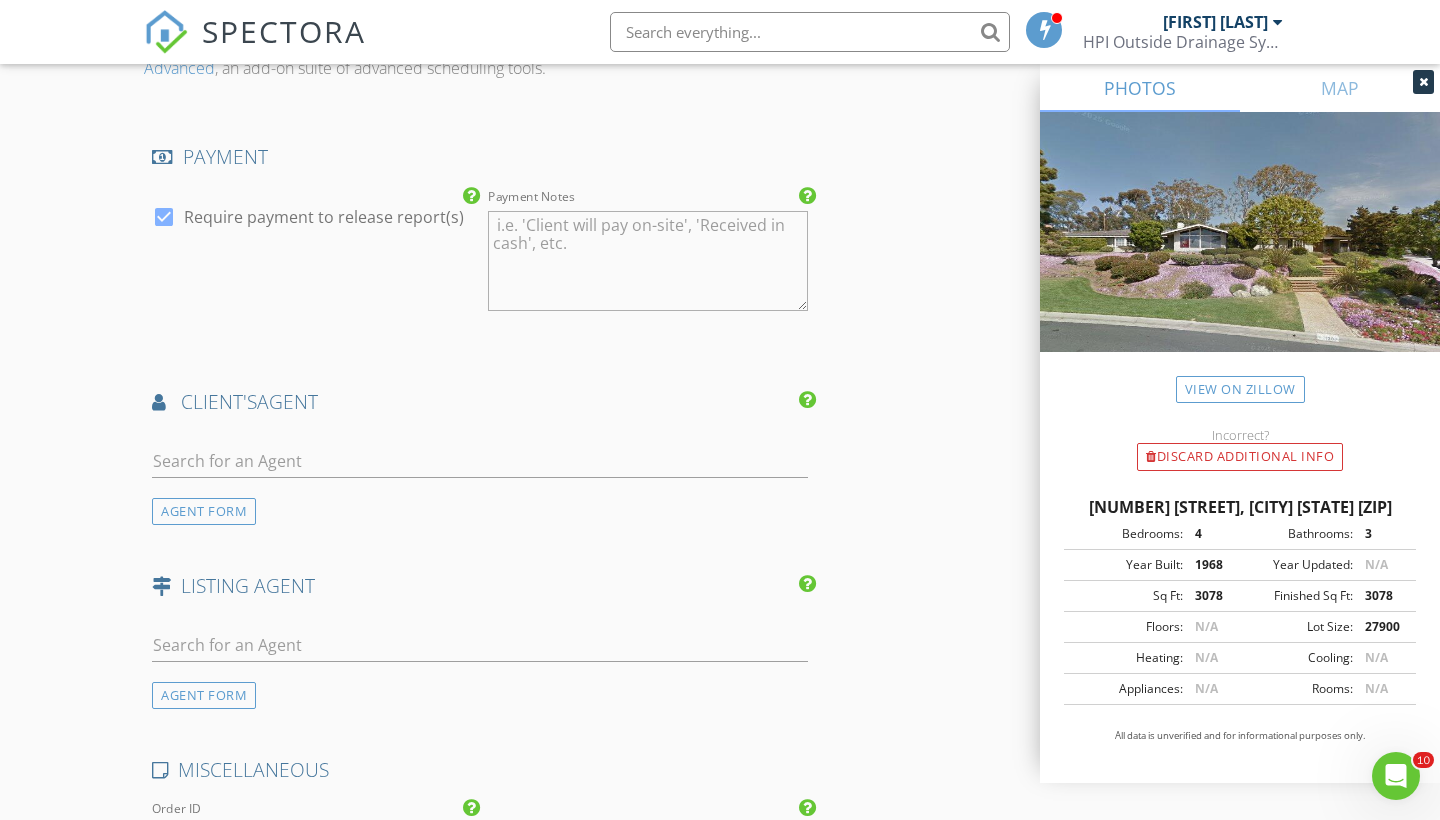scroll, scrollTop: 2320, scrollLeft: 0, axis: vertical 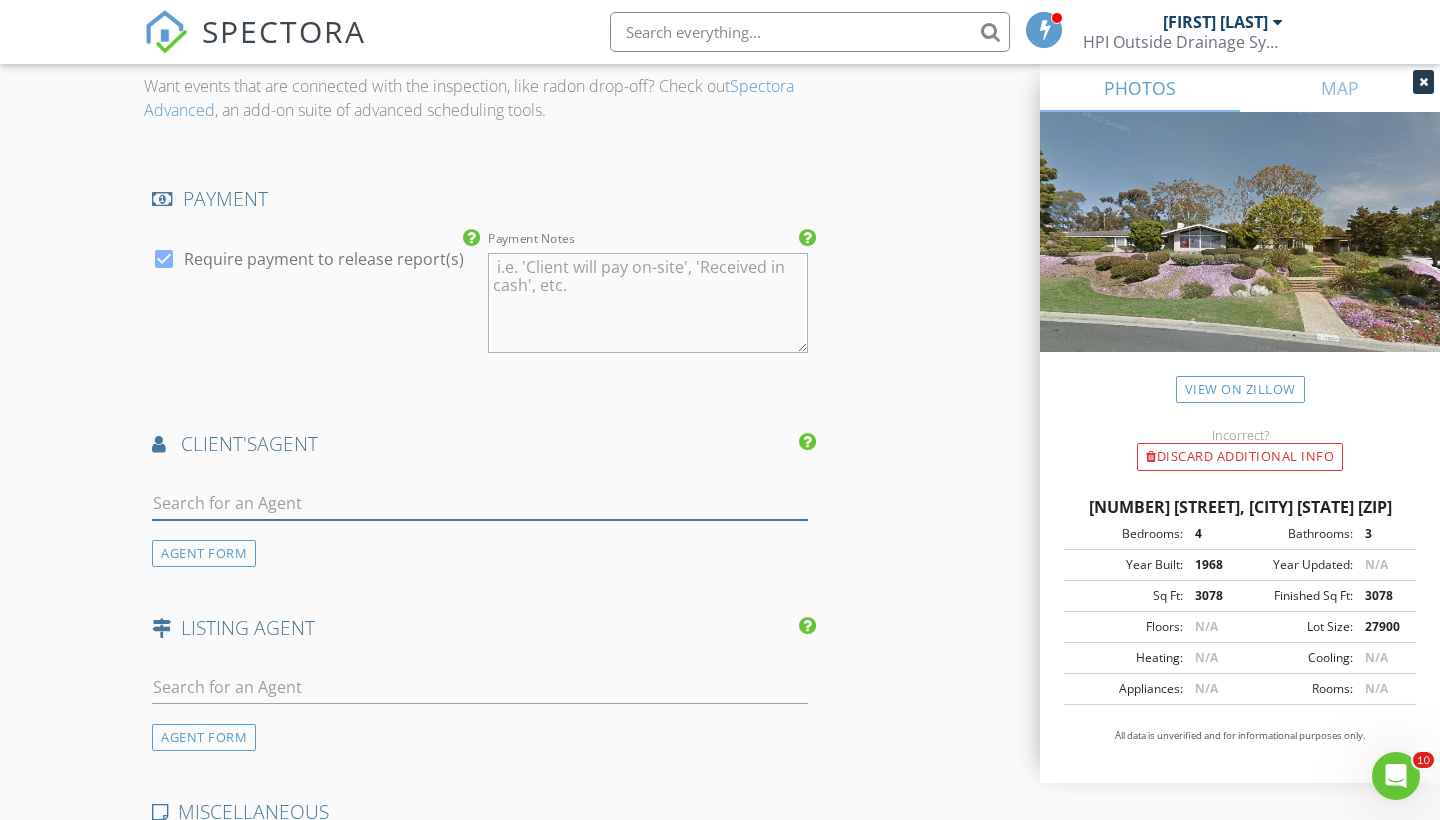 click at bounding box center (480, 503) 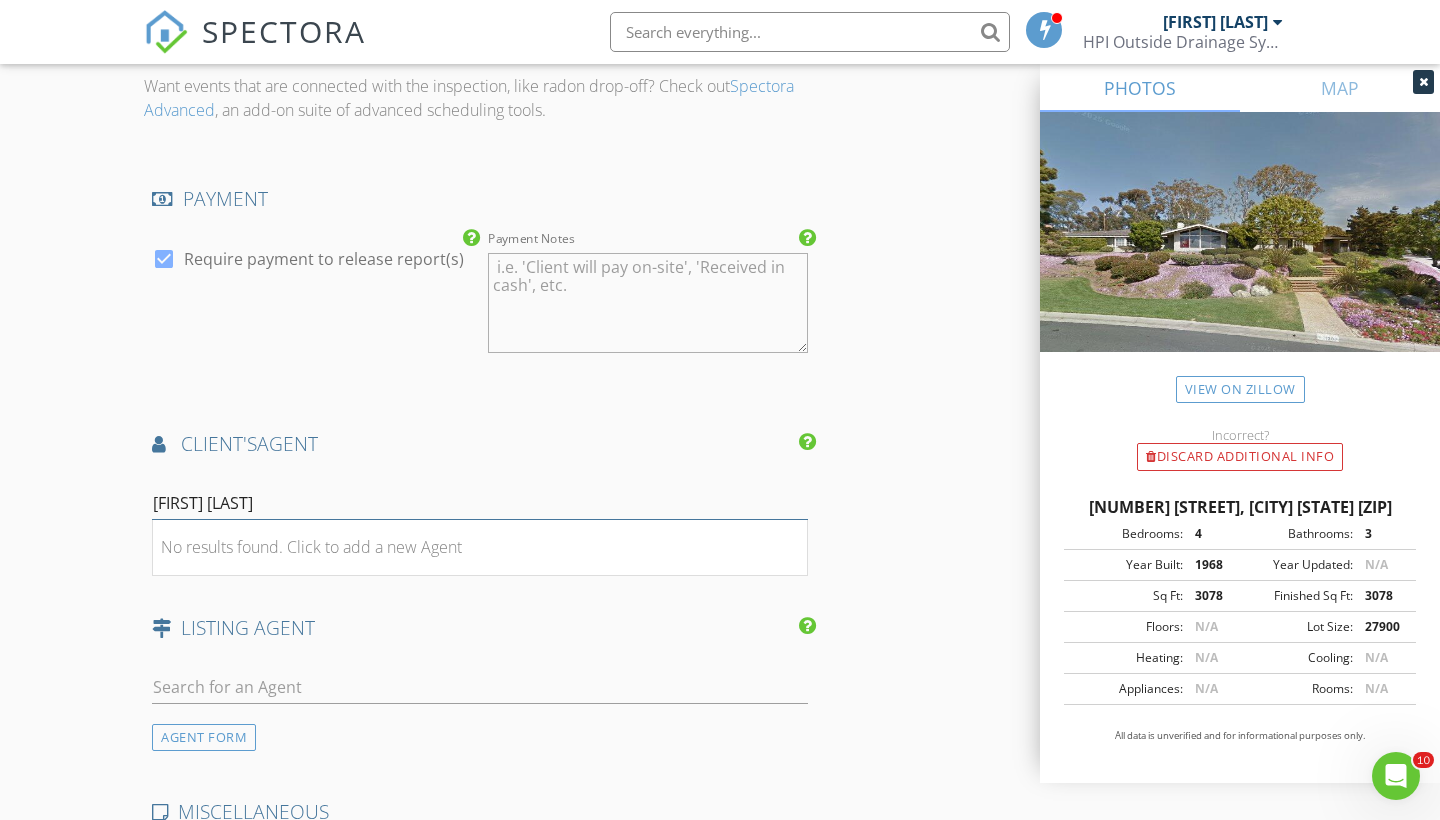 click on "[FIRST] [LAST]" at bounding box center [480, 503] 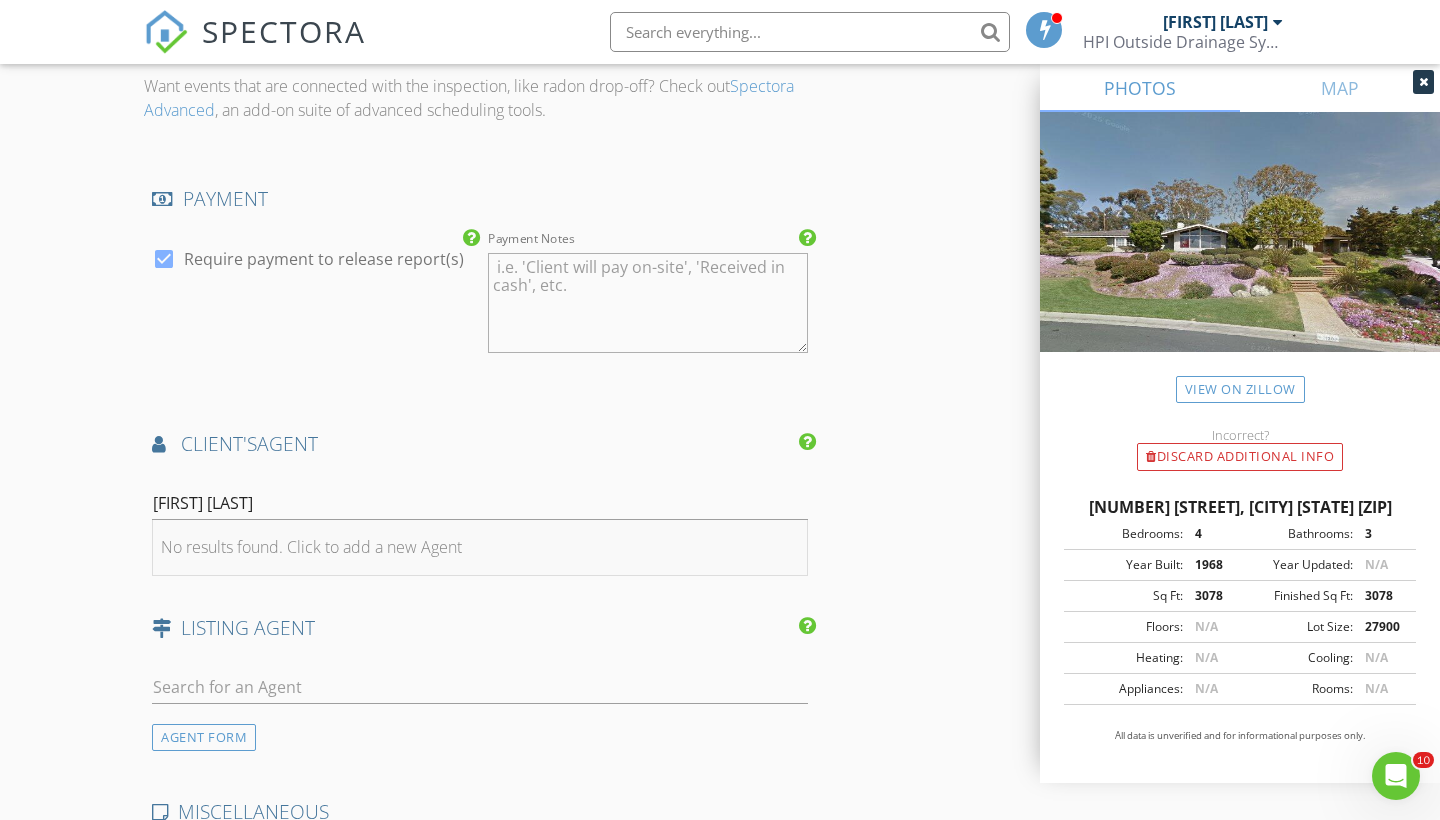 drag, startPoint x: 476, startPoint y: 491, endPoint x: 426, endPoint y: 532, distance: 64.66065 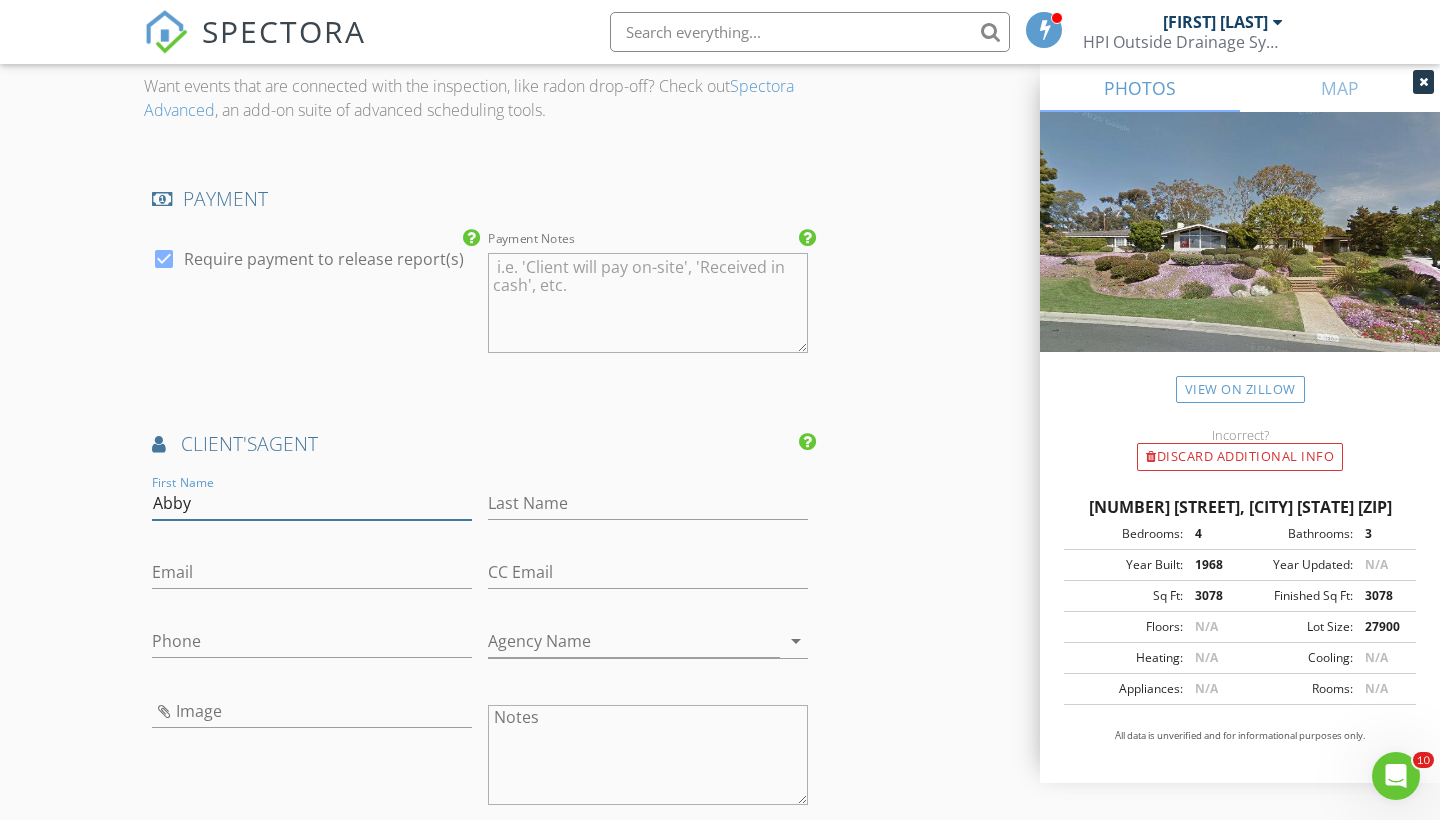 type on "Abby" 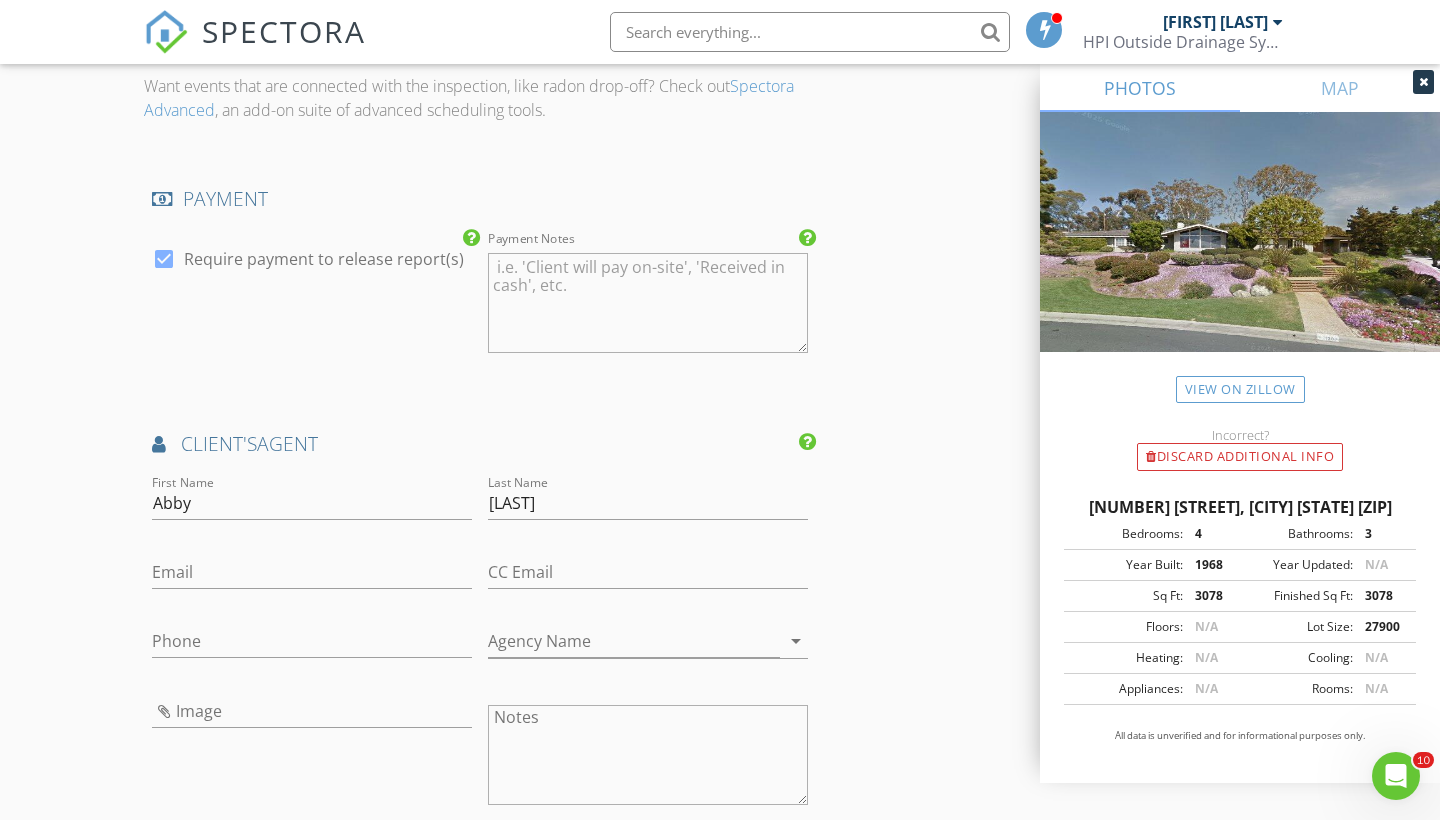 type on "[LAST]" 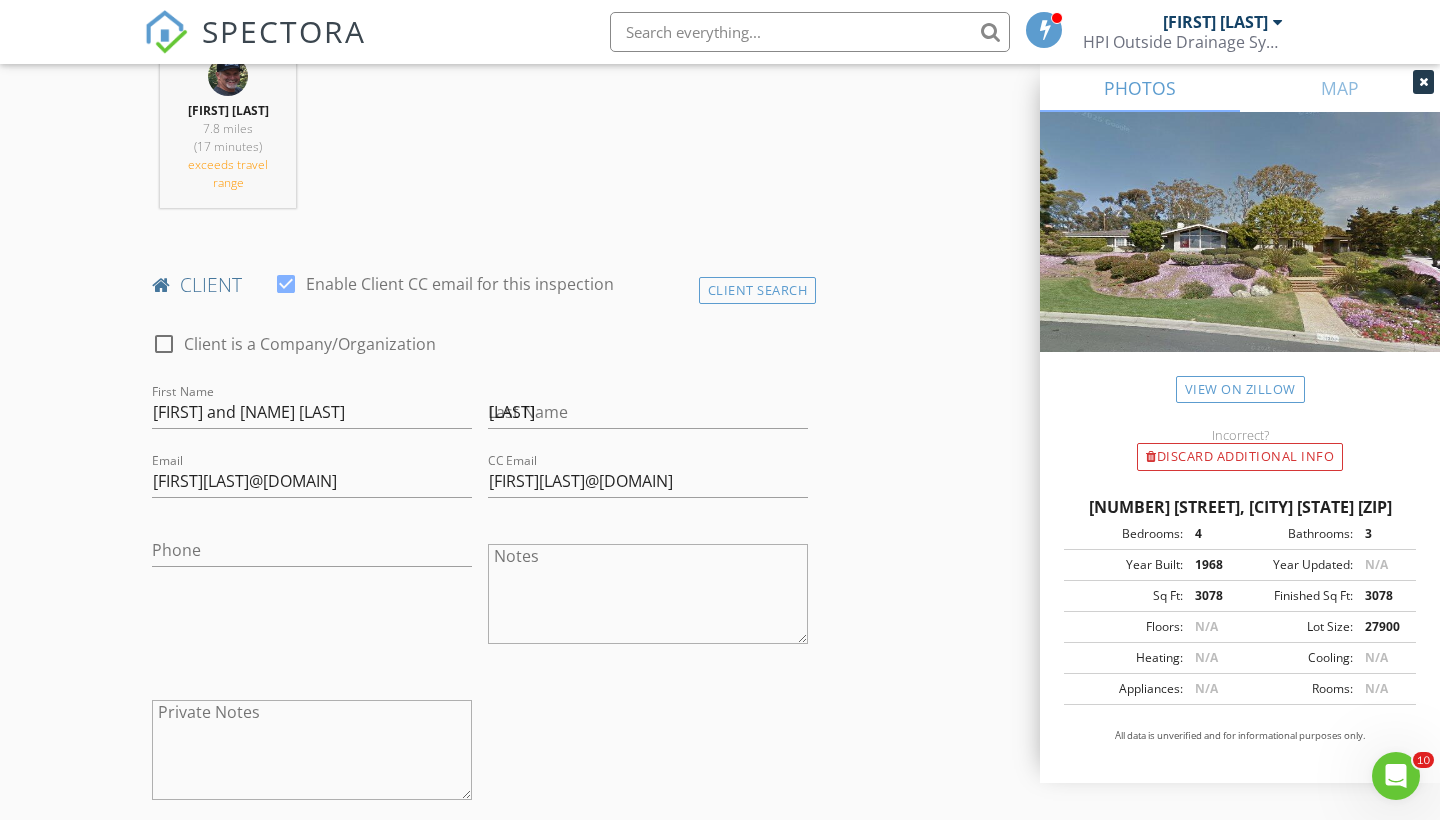 type on "[EMAIL]" 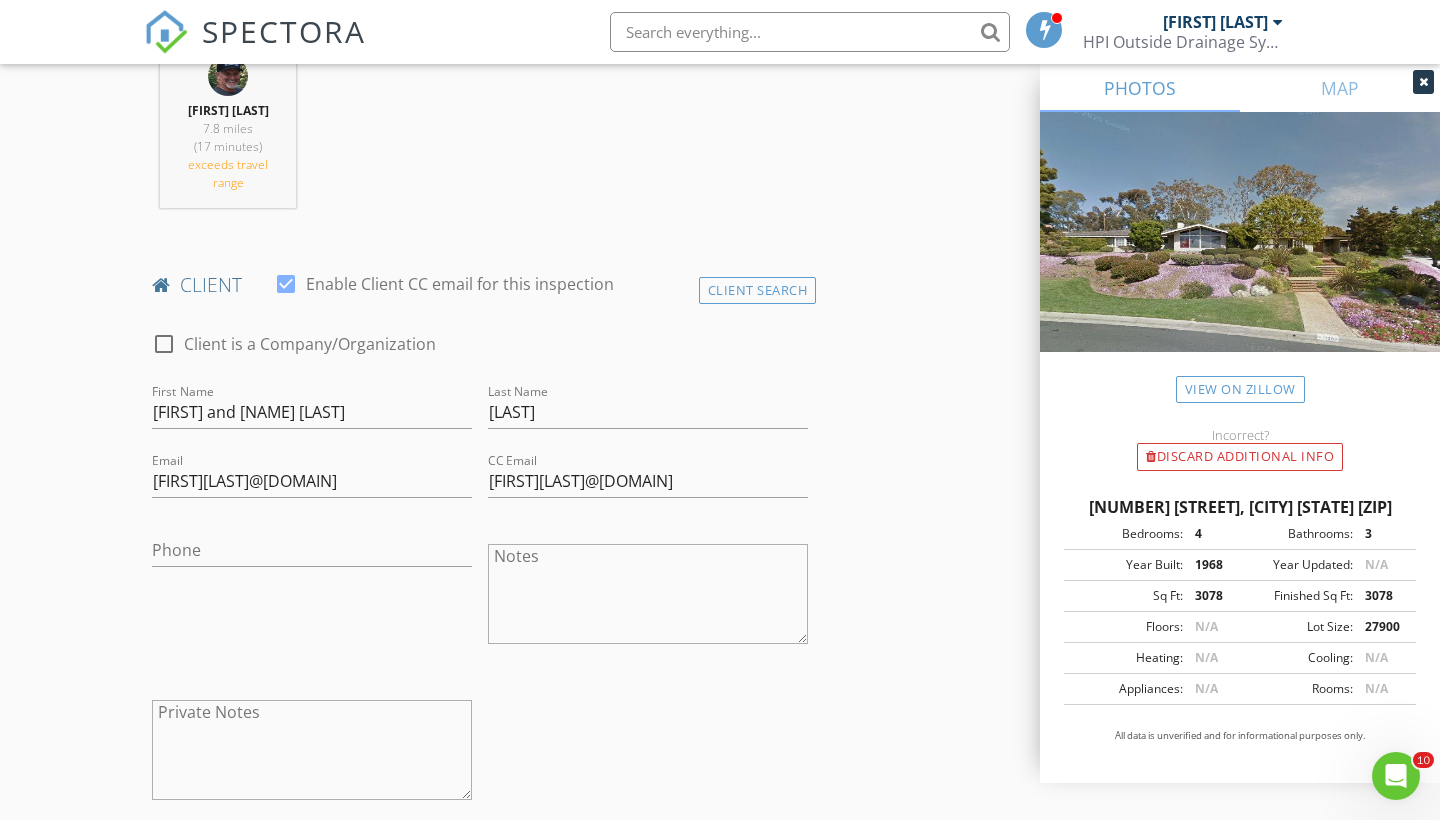 type on "[EMAIL]" 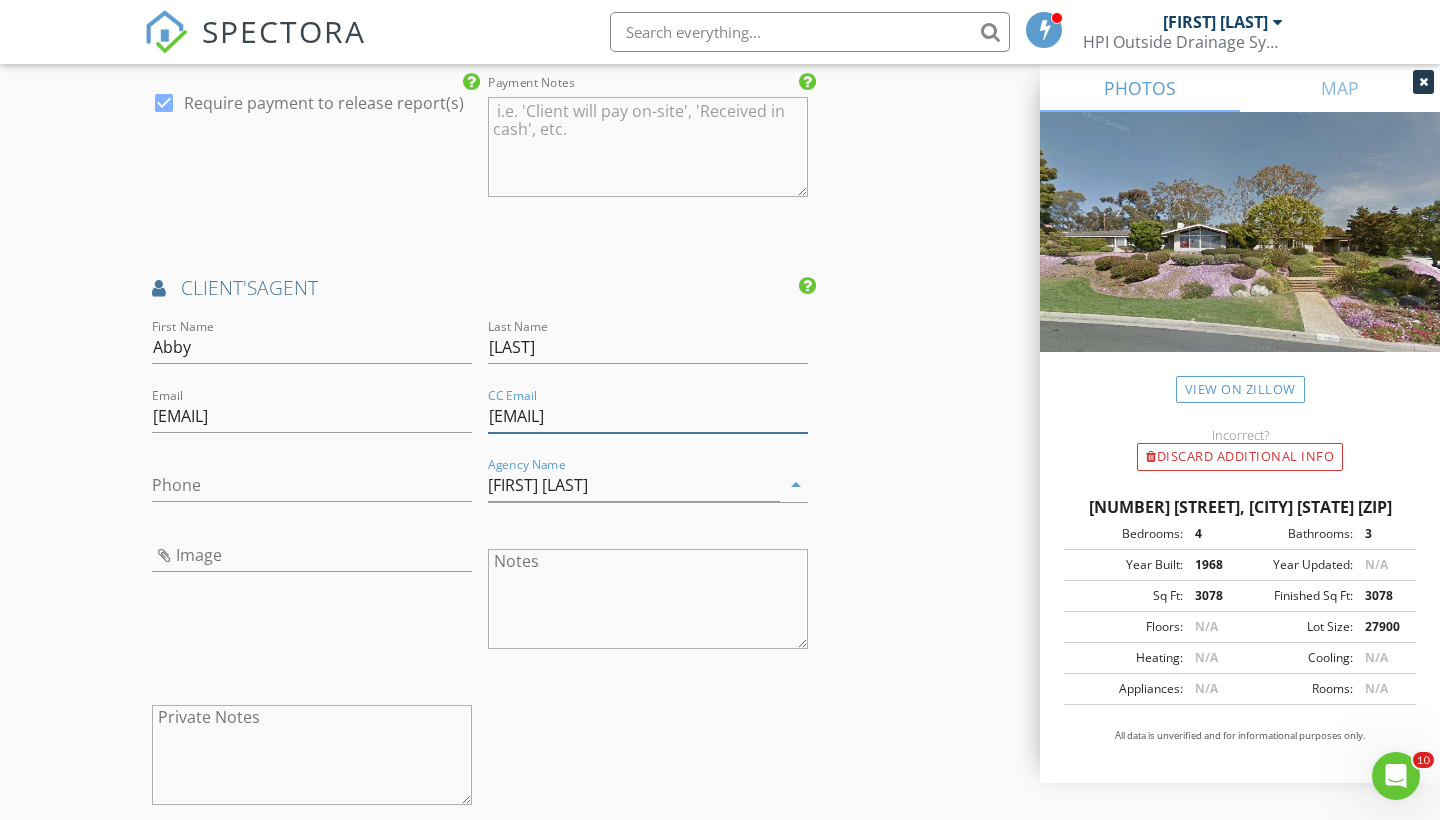 drag, startPoint x: 710, startPoint y: 412, endPoint x: 490, endPoint y: 414, distance: 220.0091 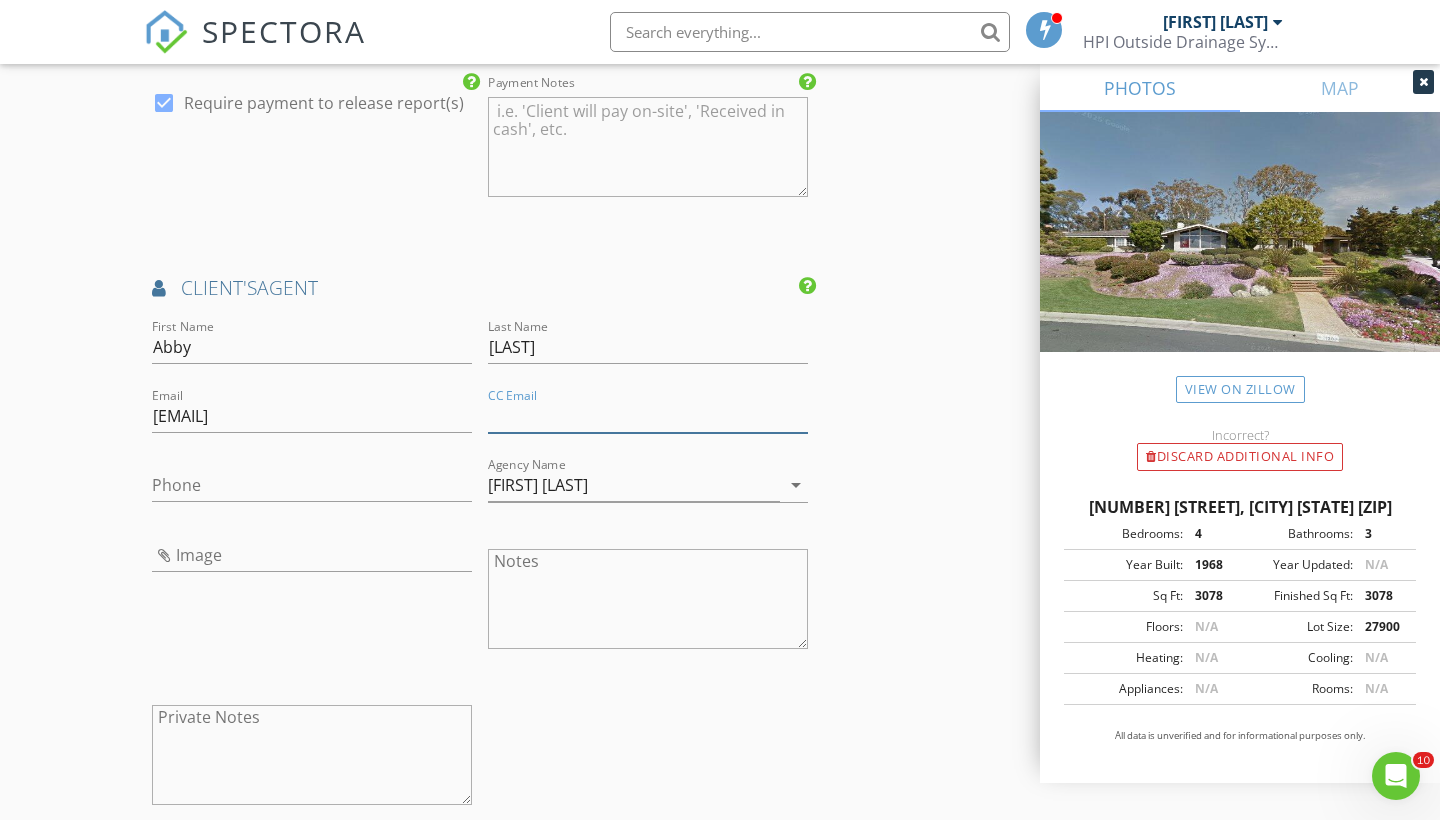 type 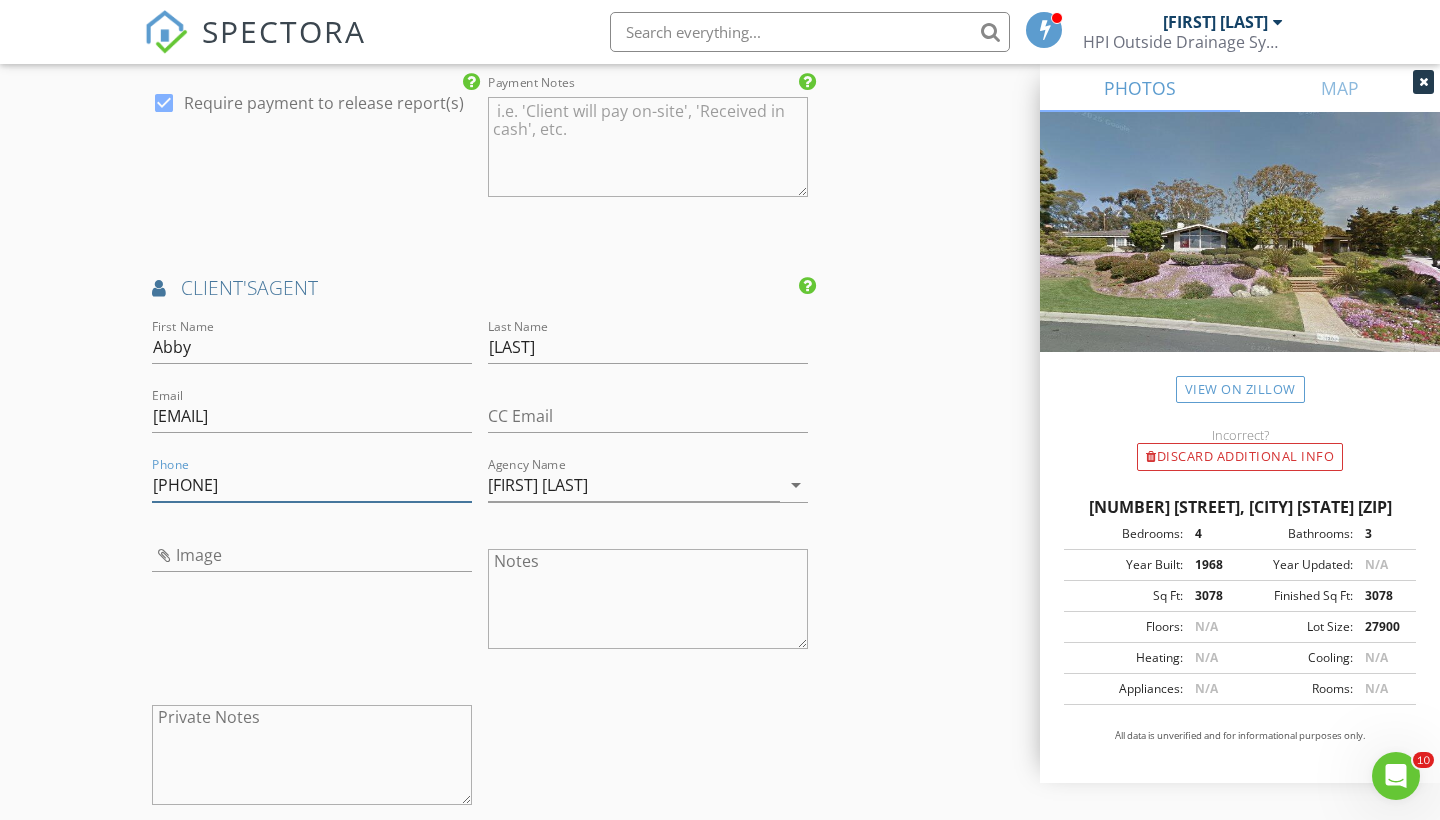 type on "[PHONE]" 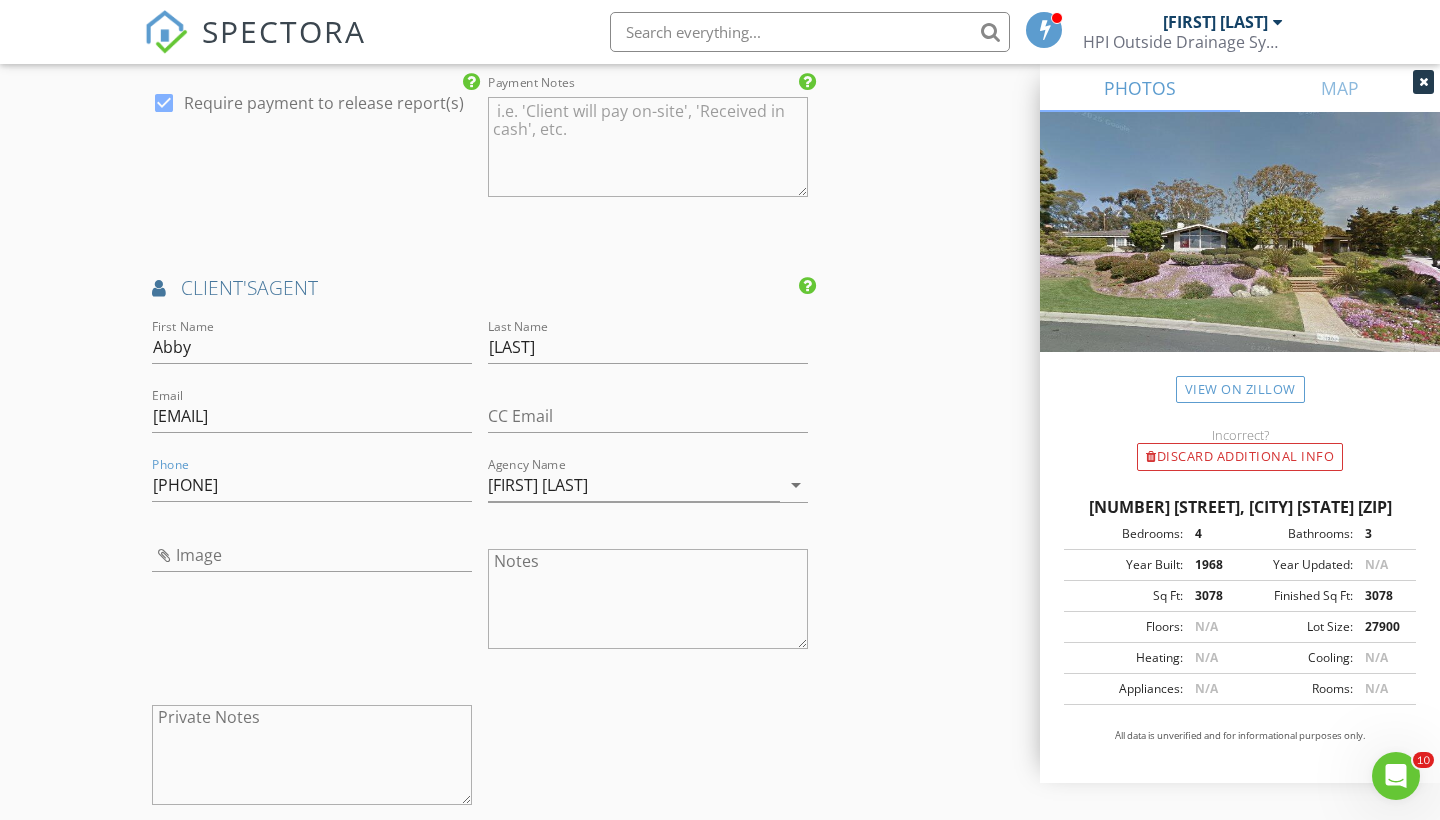 click on "check_box   [FIRST] [LAST]   PRIMARY   [FIRST] [LAST] arrow_drop_down   check_box_outline_blank [FIRST] [LAST] specifically requested
Date/Time
08/05/2025 1:00 PM
Location
Address Search       Address [NUMBER] [STREET]   Unit   City [CITY]   State [STATE]   Zip [ZIP]   County [COUNTY]     Square Feet 3078   Year Built 1968   Foundation arrow_drop_down     [FIRST] [LAST]     7.8 miles     (17 minutes)     exceeds travel range
client
check_box Enable Client CC email for this inspection   Client Search     check_box_outline_blank Client is a Company/Organization     First Name [FIRST] and [NAME] [LAST]   Last Name [LAST]   Email [EMAIL]   CC Email [EMAIL]   Phone           Notes   Private Notes
ADDITIONAL client
SERVICES
check_box_outline_blank" at bounding box center [720, -218] 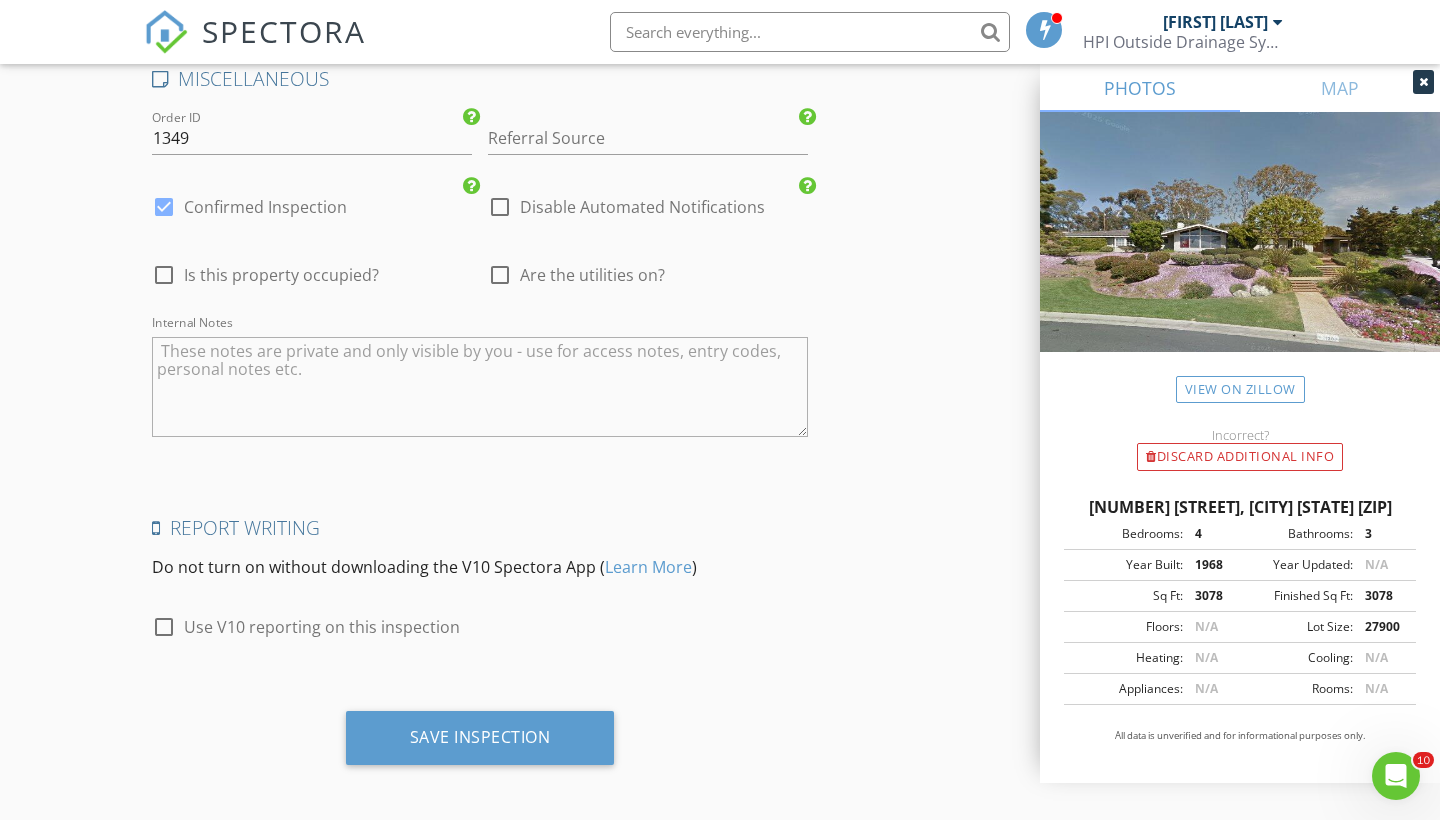 scroll, scrollTop: 3504, scrollLeft: 0, axis: vertical 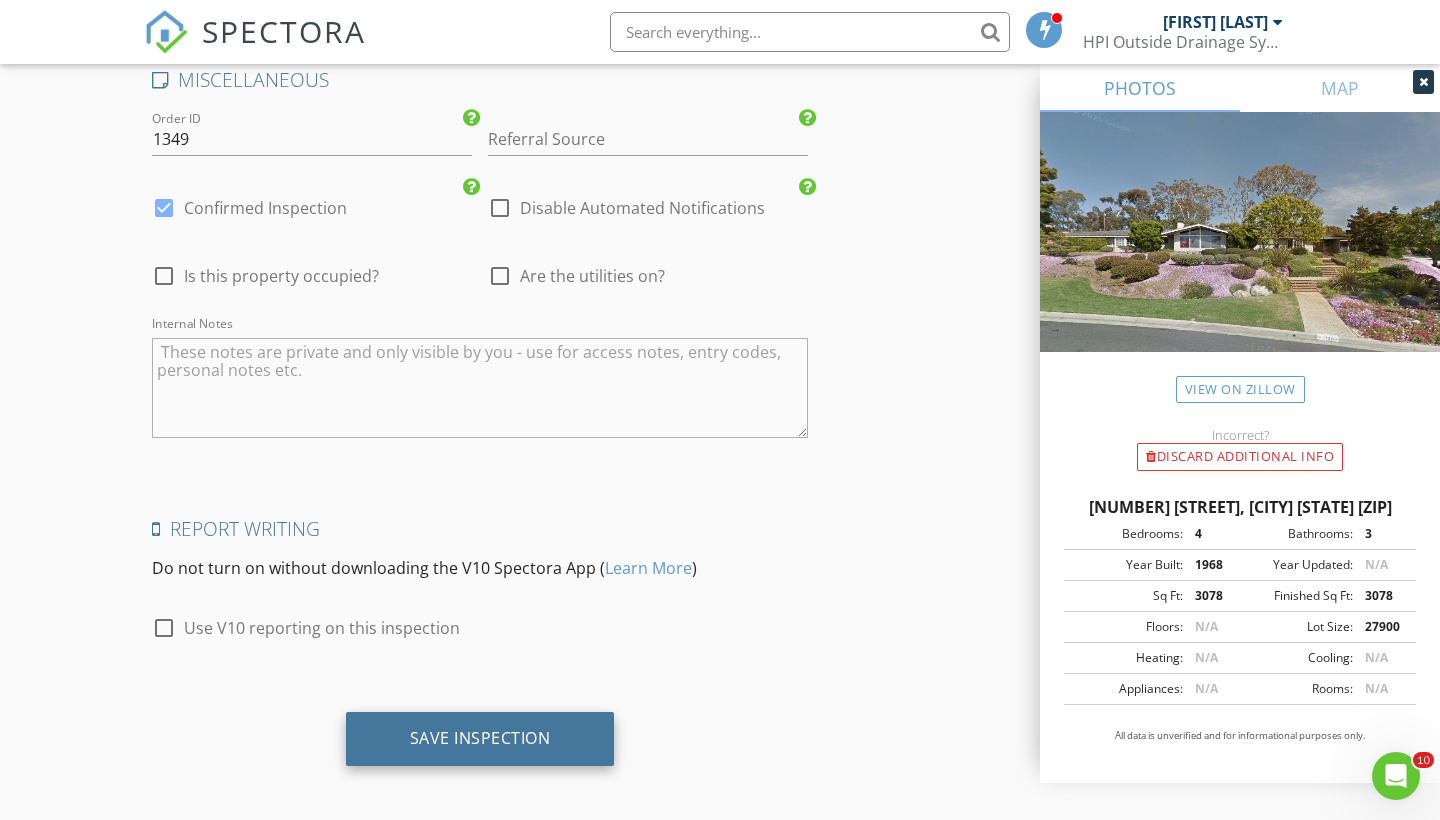 click on "Save Inspection" at bounding box center [480, 738] 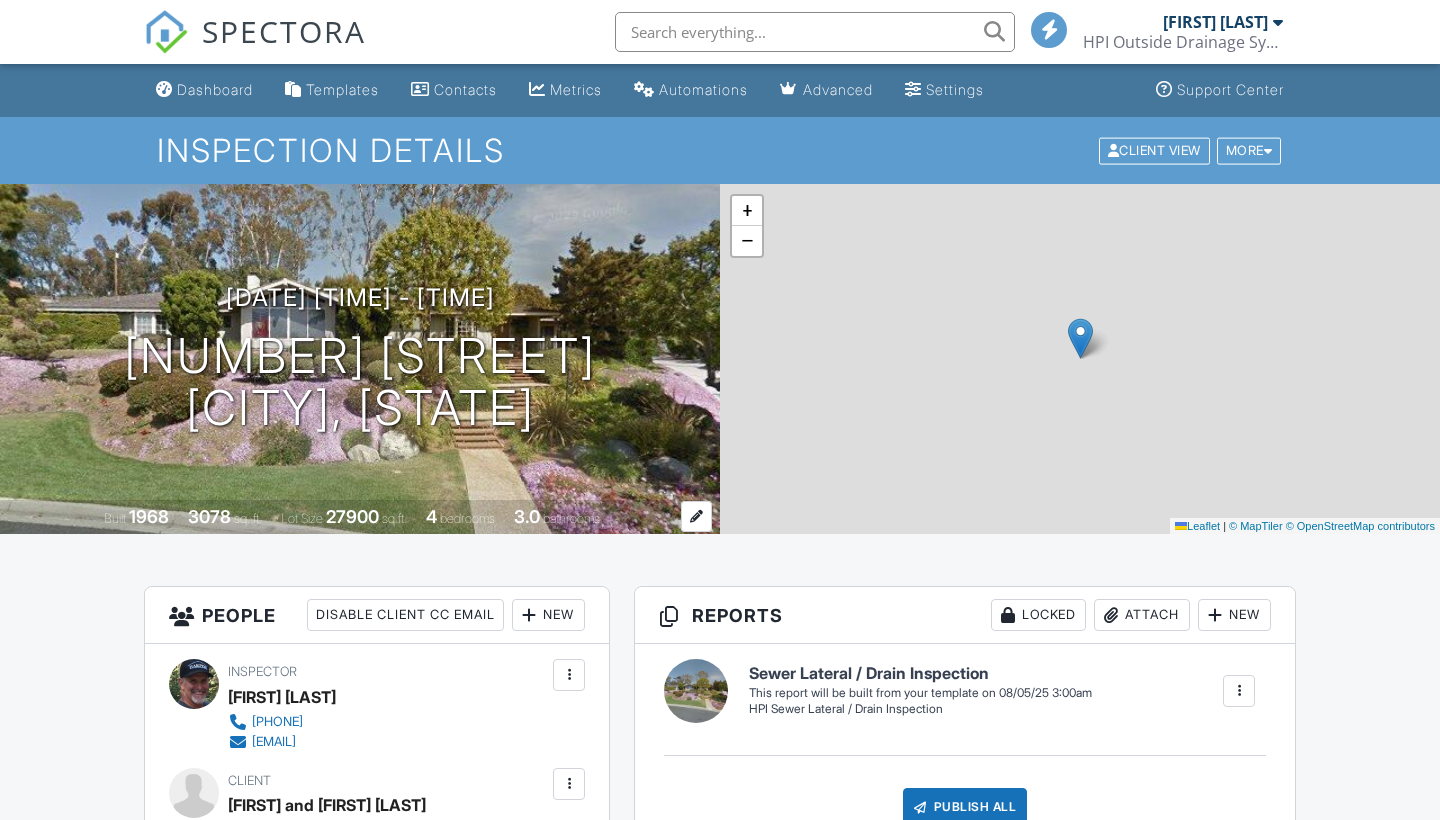 scroll, scrollTop: 0, scrollLeft: 0, axis: both 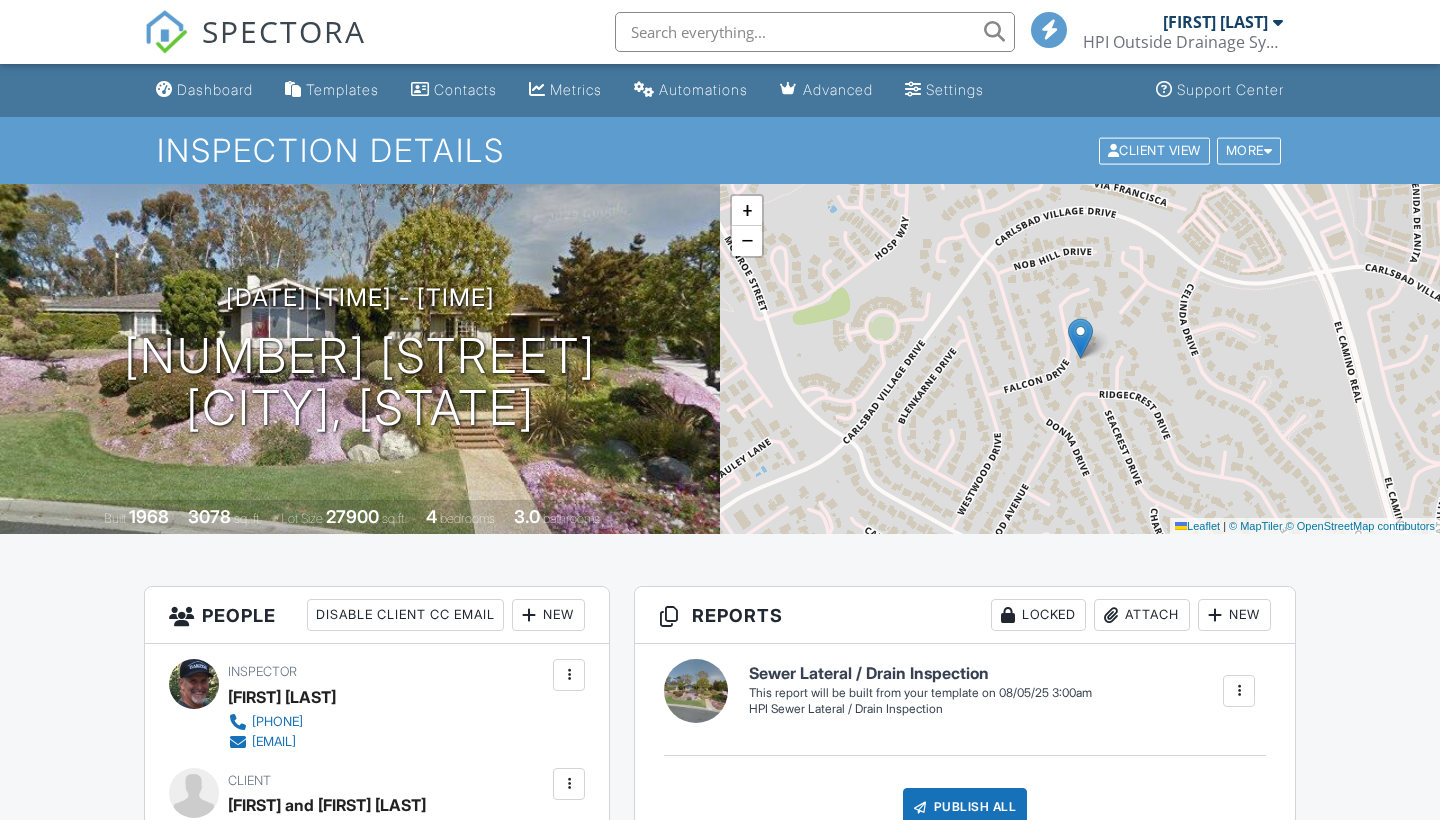 click on "People
Disable Client CC Email
New
Client
Listing Agent
Add Another Person
Inspector
Scott Snow
1-760-960-3032
snowscott87@outlook.com
Make Invisible
Mark As Requested
Remove
Update Client
First name
Kyle and Megan Porterfield
Last name
Burtness
Email (required)
kyleporterfield@gmail.com
CC Email
meganjporterfield@gmail.com
Phone
Internal notes visible only to the company
Private notes visible only to company admins
Updating the client email address will resend the confirmation email and update all queued automated emails.
Cancel
Save
Confirm client deletion
Cancel
Remove Client
Client
Kyle and Megan Porterfield Burtness
kyleporterfield@gmail.com" at bounding box center (377, 1127) 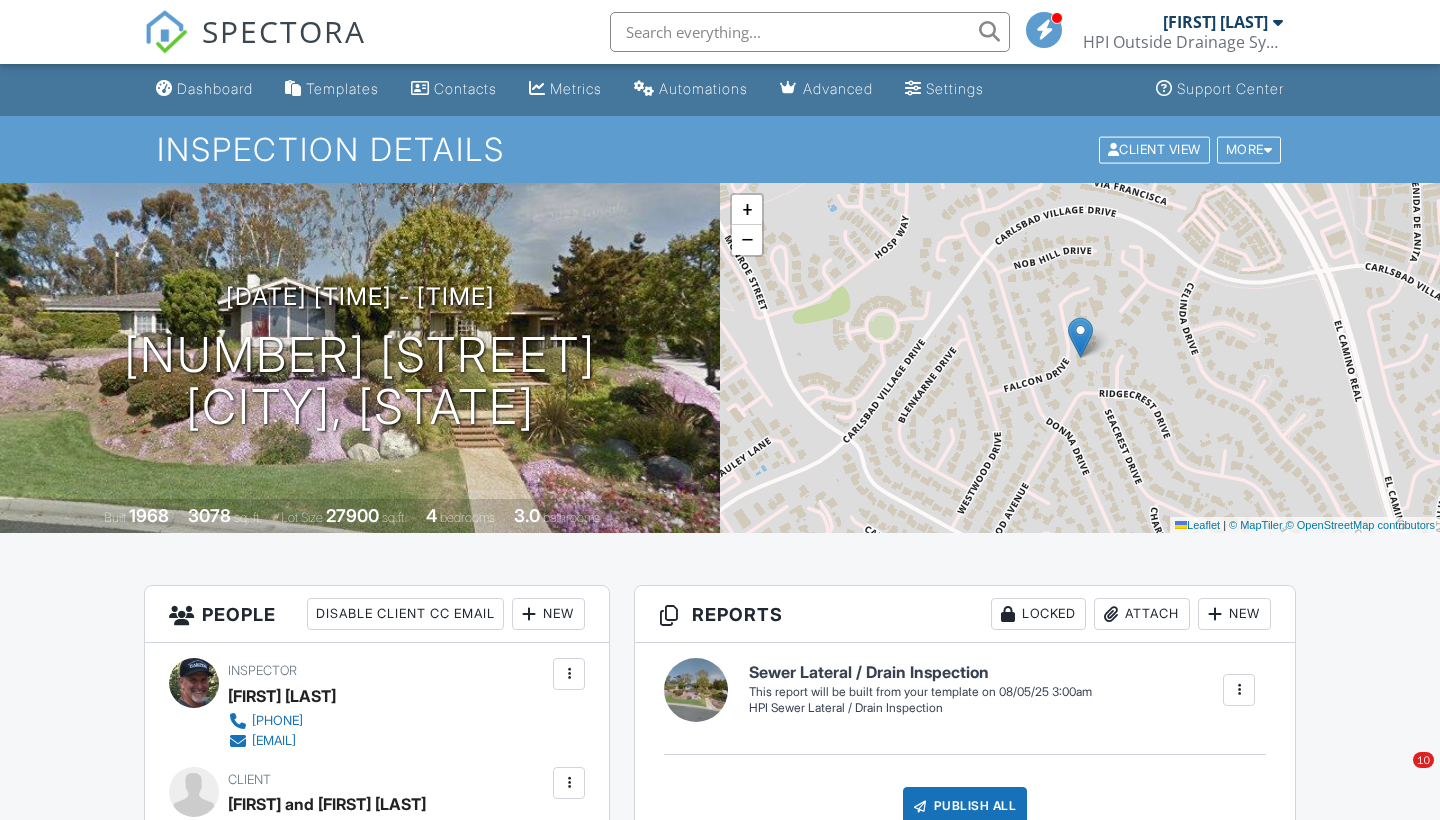 scroll, scrollTop: 825, scrollLeft: 0, axis: vertical 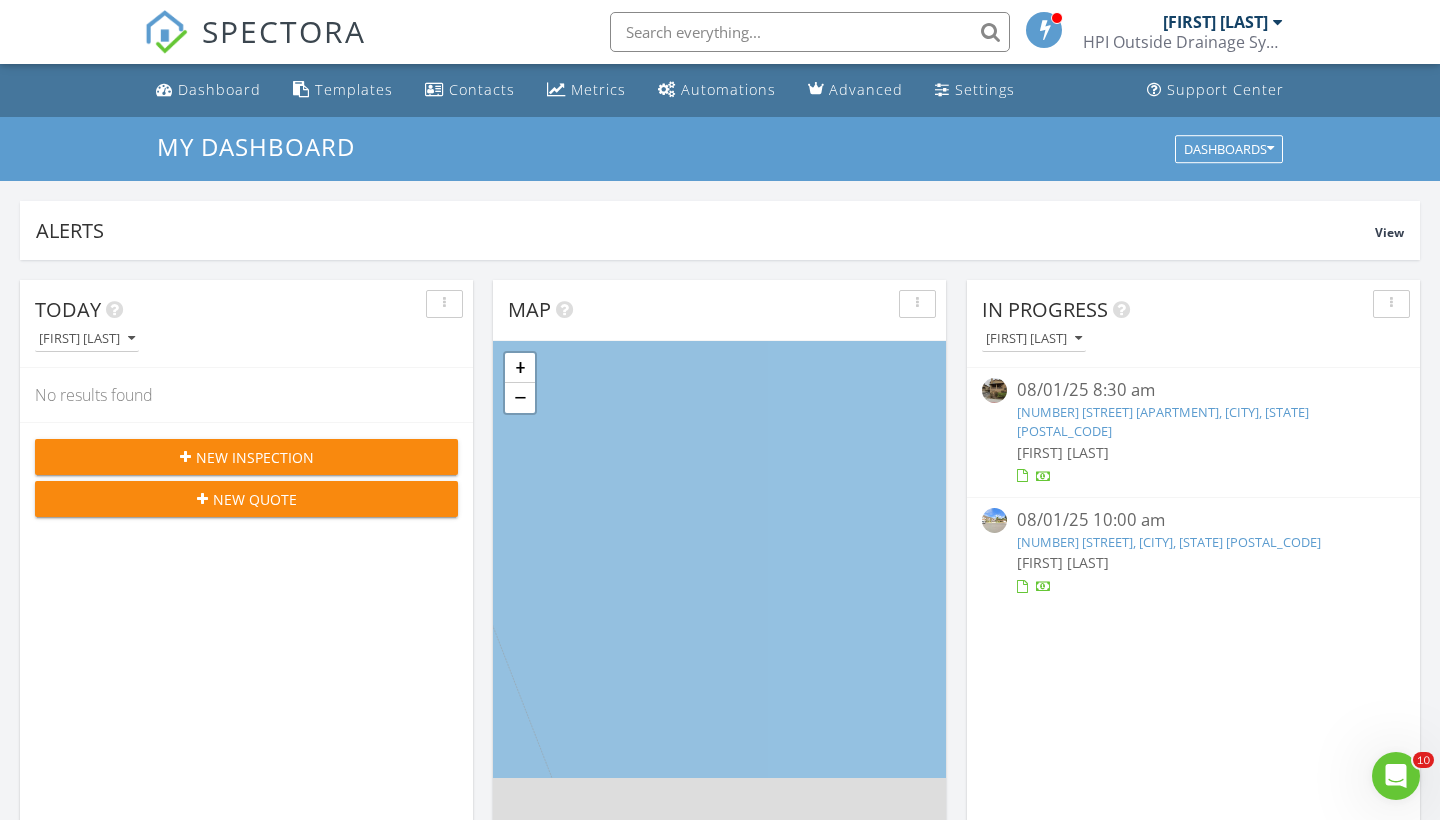 click on "Today
[FIRST] [LAST]
No results found       New Inspection     New Quote         Map               + − Leaflet  |  © MapTiler   © OpenStreetMap contributors     In Progress
[FIRST] [LAST]
08/01/25 8:30 am   [NUMBER] [STREET] [APARTMENT], [CITY], [STATE] [POSTAL_CODE]
[FIRST] [LAST]
08/01/25 10:00 am   [NUMBER] [STREET], [CITY] [POSTAL_CODE]
[FIRST] [LAST]
Calendar                 Jul 27 – Aug 23, 2025 today list day week cal wk 4 wk month Sun Mon Tue Wed Thu Fri Sat 27
10a - 3p
[NUMBER] [STREET], [CITY] [POSTAL_CODE]
28
9a - 10a
[NUMBER] [STREET], [CITY] [POSTAL_CODE]
12p - 2p" at bounding box center (720, 1170) 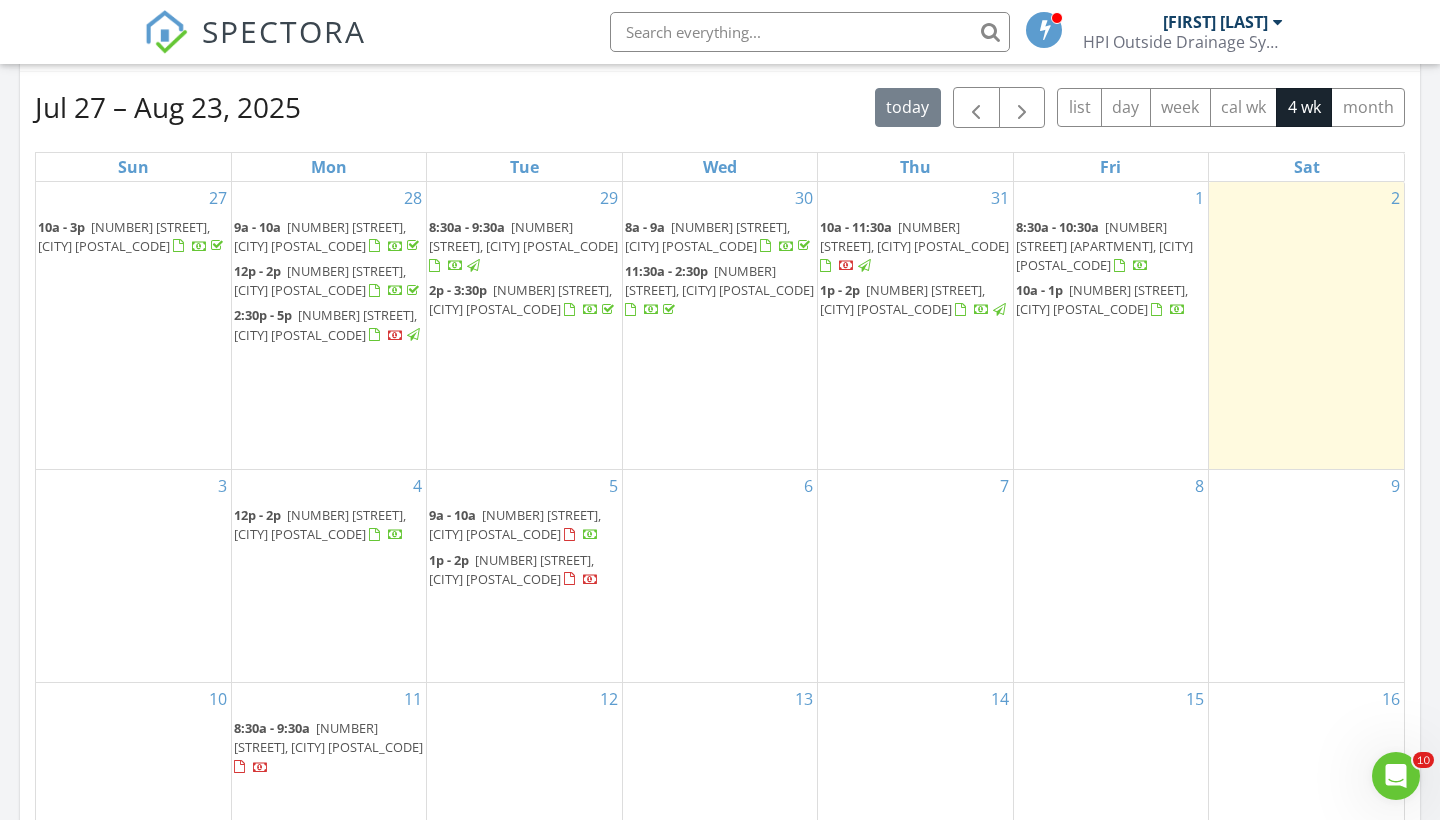 scroll, scrollTop: 878, scrollLeft: 0, axis: vertical 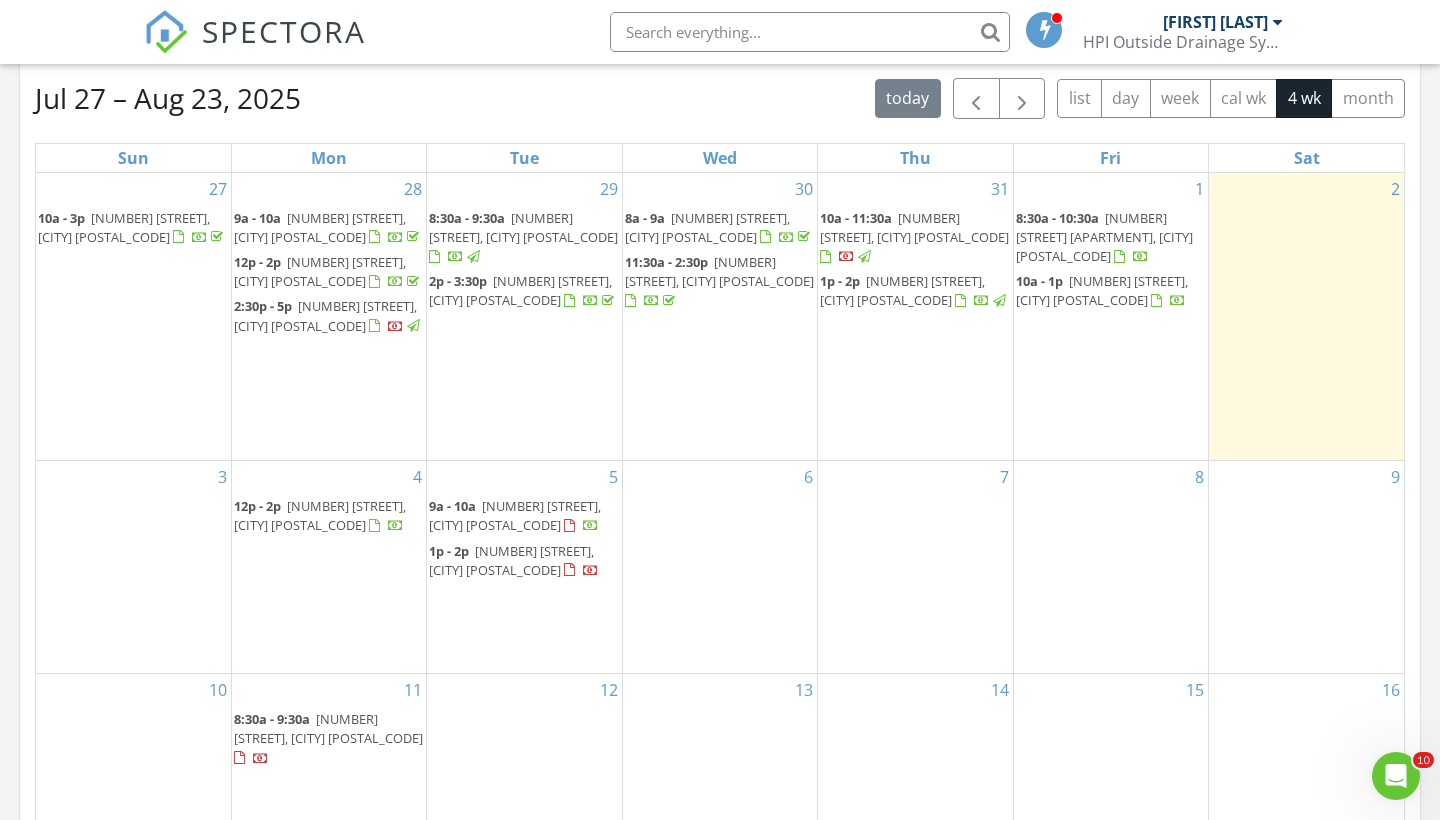 click on "Today
[FIRST] [LAST]
No results found       New Inspection     New Quote         Map               + − Leaflet  |  © MapTiler   © OpenStreetMap contributors     In Progress
[FIRST] [LAST]
08/01/25 8:30 am   [NUMBER] [STREET] [APARTMENT], [CITY], [STATE] [POSTAL_CODE]
[FIRST] [LAST]
08/01/25 10:00 am   [NUMBER] [STREET], [CITY] [POSTAL_CODE]
[FIRST] [LAST]
Calendar                 Jul 27 – Aug 23, 2025 today list day week cal wk 4 wk month Sun Mon Tue Wed Thu Fri Sat 27
10a - 3p
[NUMBER] [STREET], [CITY] [POSTAL_CODE]
28
9a - 10a
[NUMBER] [STREET], [CITY] [POSTAL_CODE]
12p - 2p" at bounding box center (720, 292) 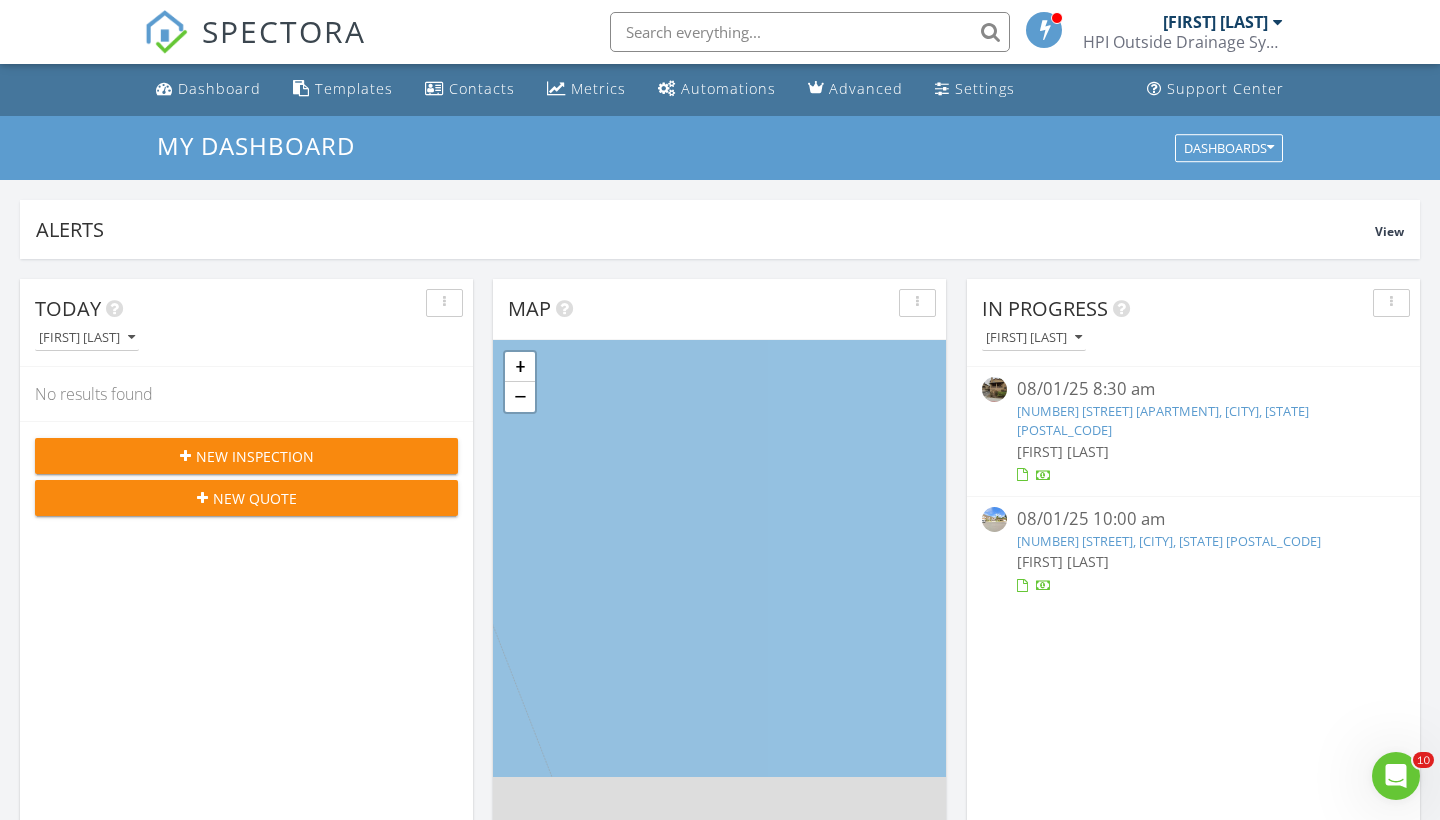 scroll, scrollTop: -1, scrollLeft: 0, axis: vertical 